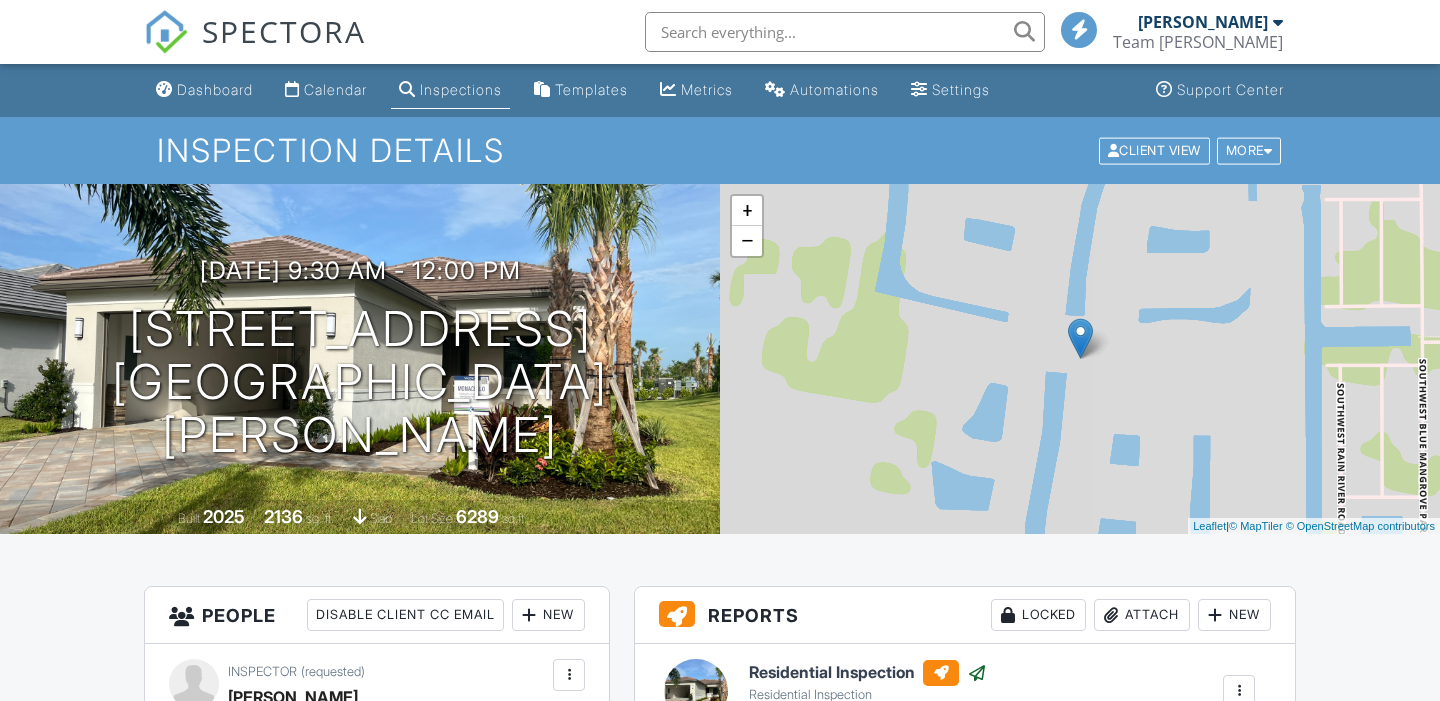 scroll, scrollTop: 733, scrollLeft: 0, axis: vertical 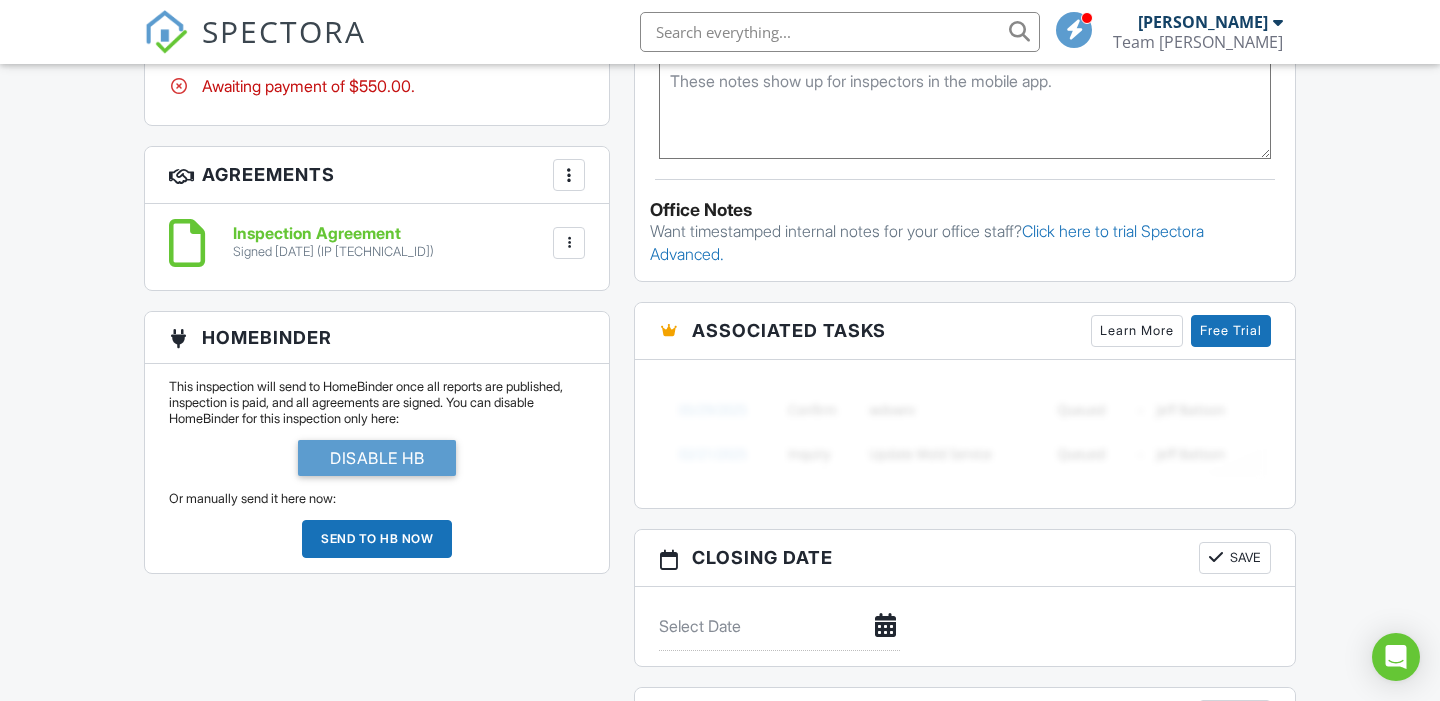 click on "Reports
Locked
Attach
New
Residential Inspection
Residential Inspection
Edit
View
Copy
Reinspection Report
View Log
RRB Log
Delete
Published at 07/12/2025  2:19 PM
Resend Email/Text
Publish report?
Before publishing from the web, click "Preview/Publish" in the Report Editor to save your changes ( don't know where that is? ). If this is not clicked, your latest changes may not appear in the report.
This will make this report available to your client and/or agent. It will not send out a notification.
To send an email, use 'Publish All' below or jump into the report and use the 'Publish' button there.
Cancel
Publish
Share archived report
To
Subject
Inspection Report For 12360 SW Briny Bay Dr, Port St. Lucie, FL 34987
Text
Inline Style XLarge Large Normal Small Light Small/Light Bold" at bounding box center (965, 16) 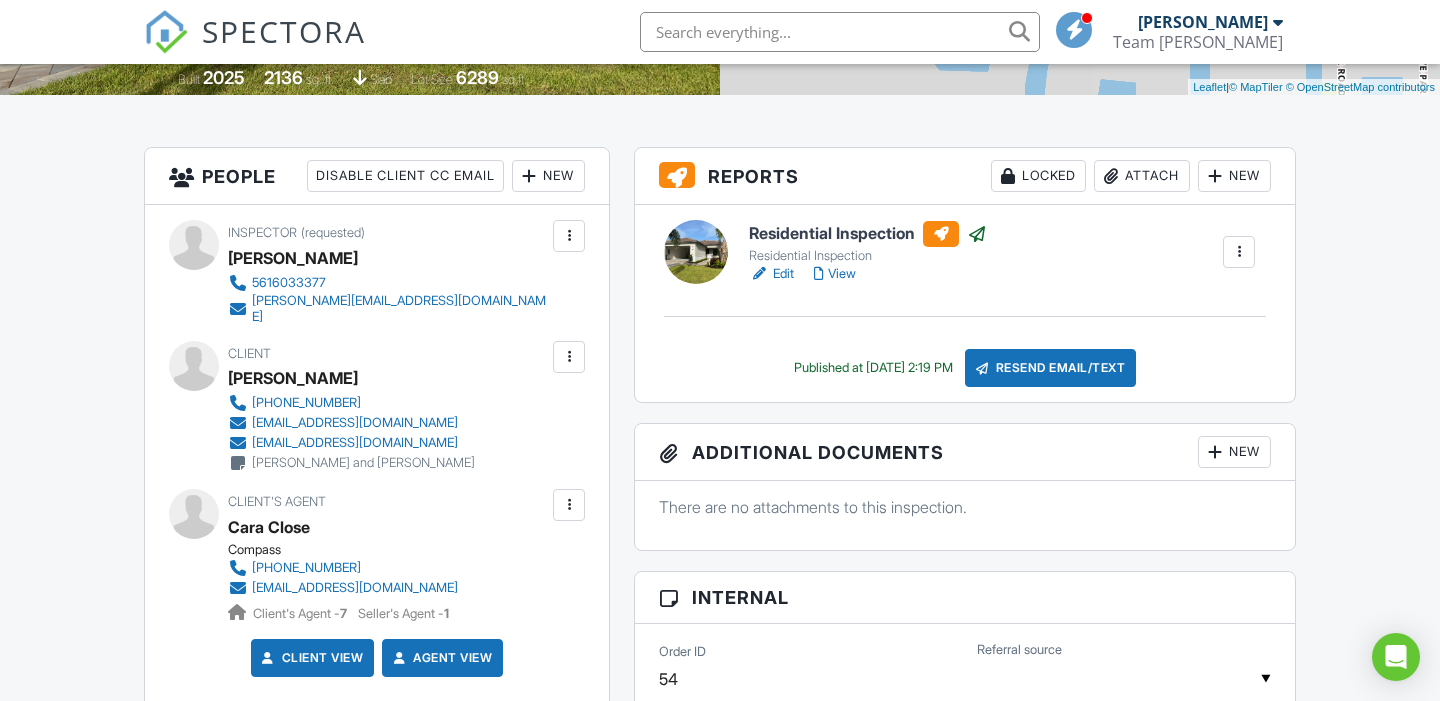 scroll, scrollTop: 428, scrollLeft: 0, axis: vertical 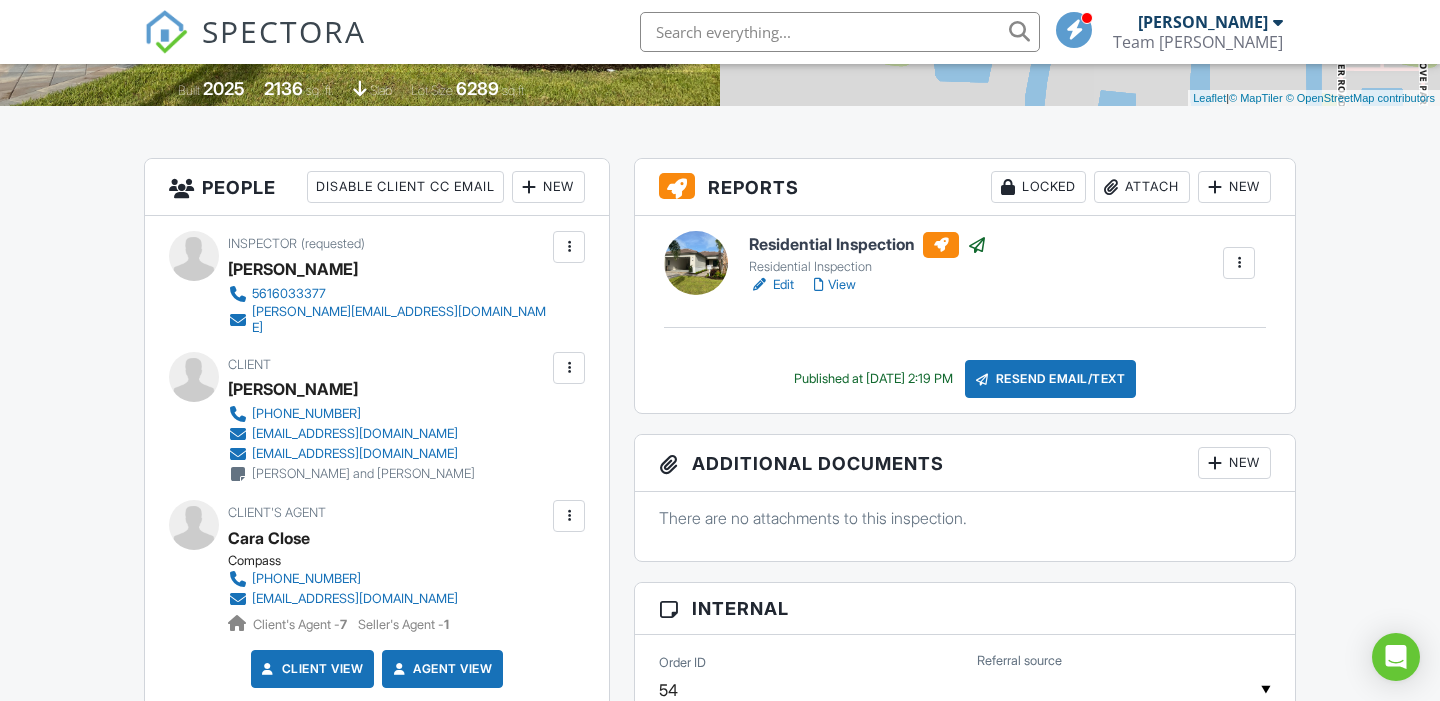 click on "View" at bounding box center [835, 285] 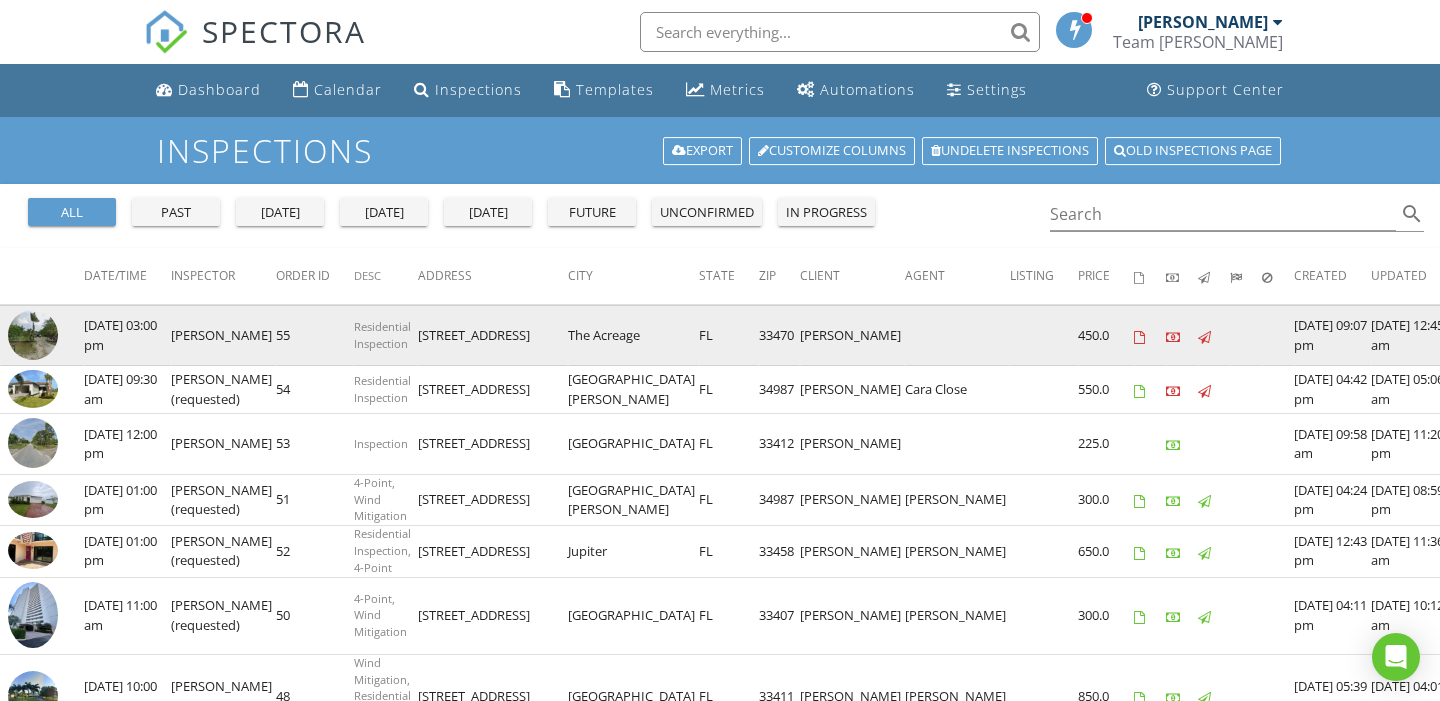 scroll, scrollTop: 0, scrollLeft: 0, axis: both 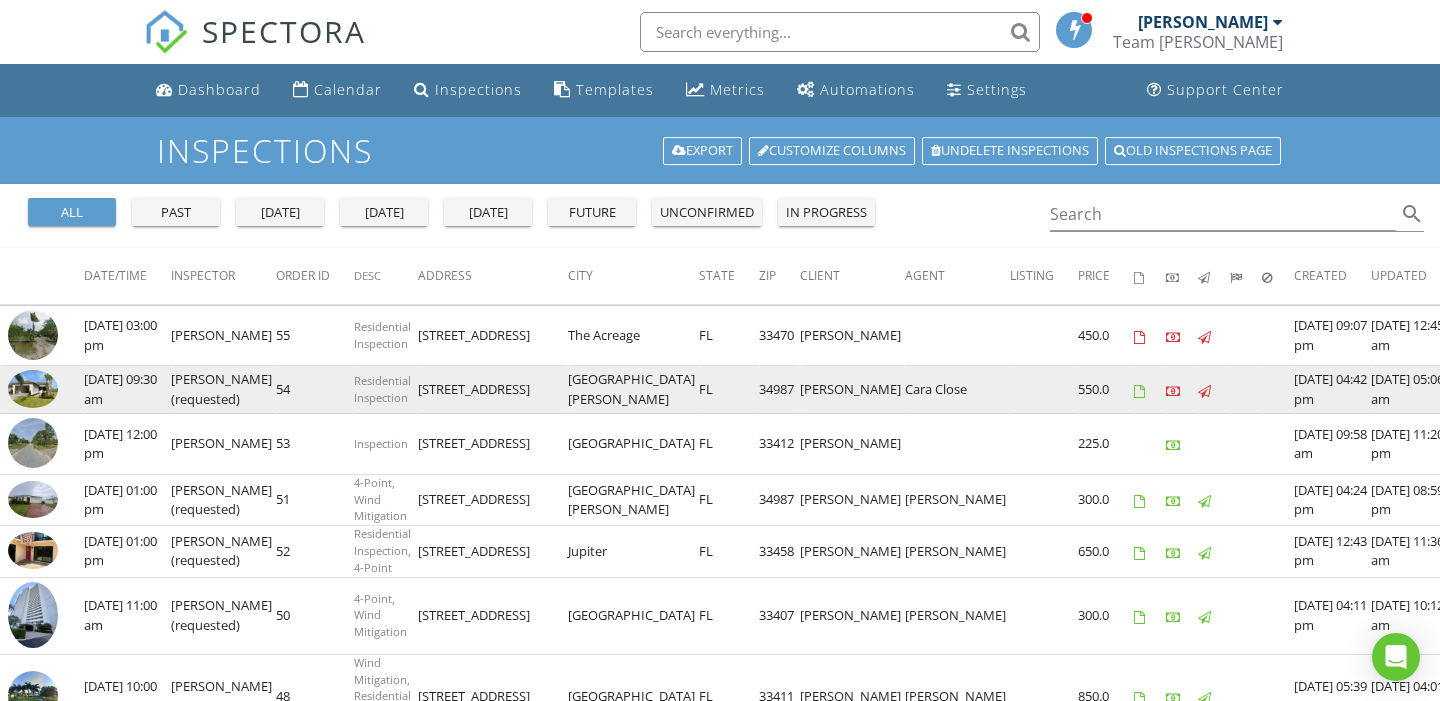 click at bounding box center (33, 389) 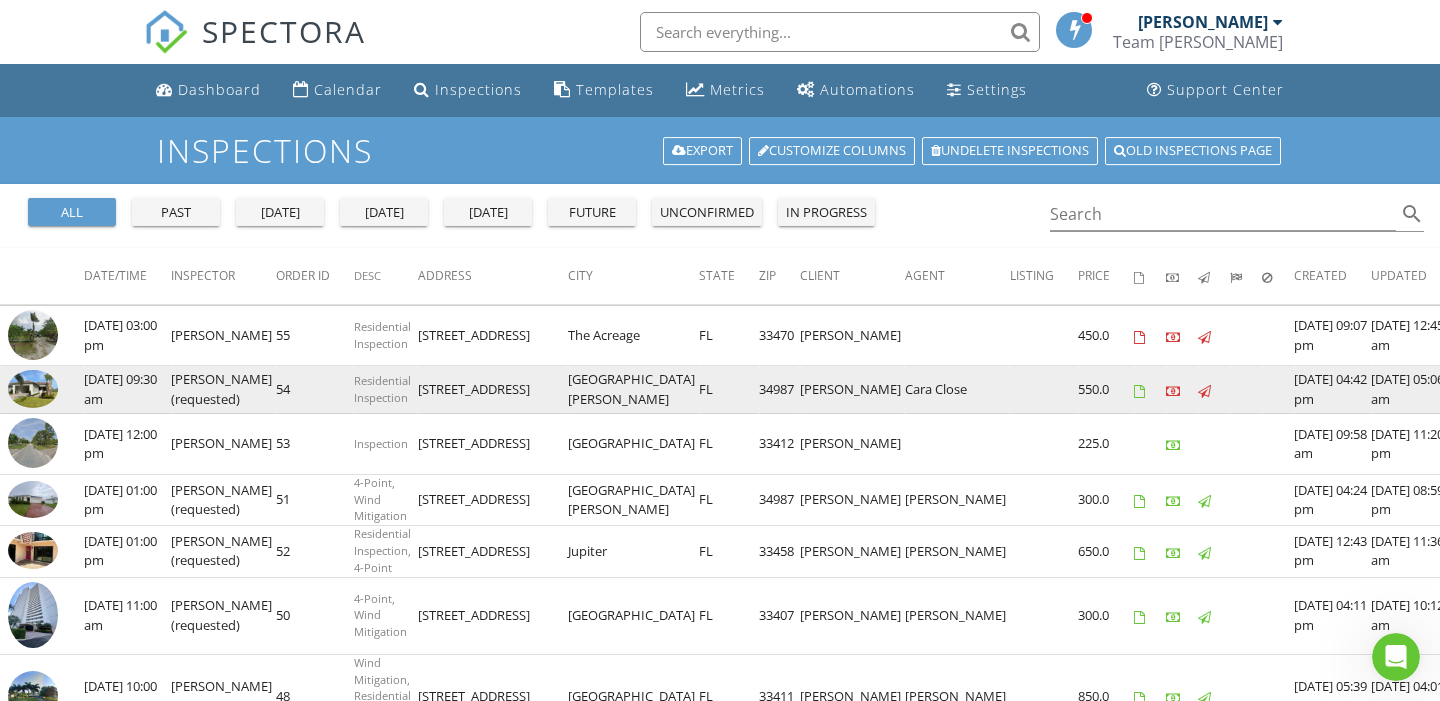 scroll, scrollTop: 0, scrollLeft: 0, axis: both 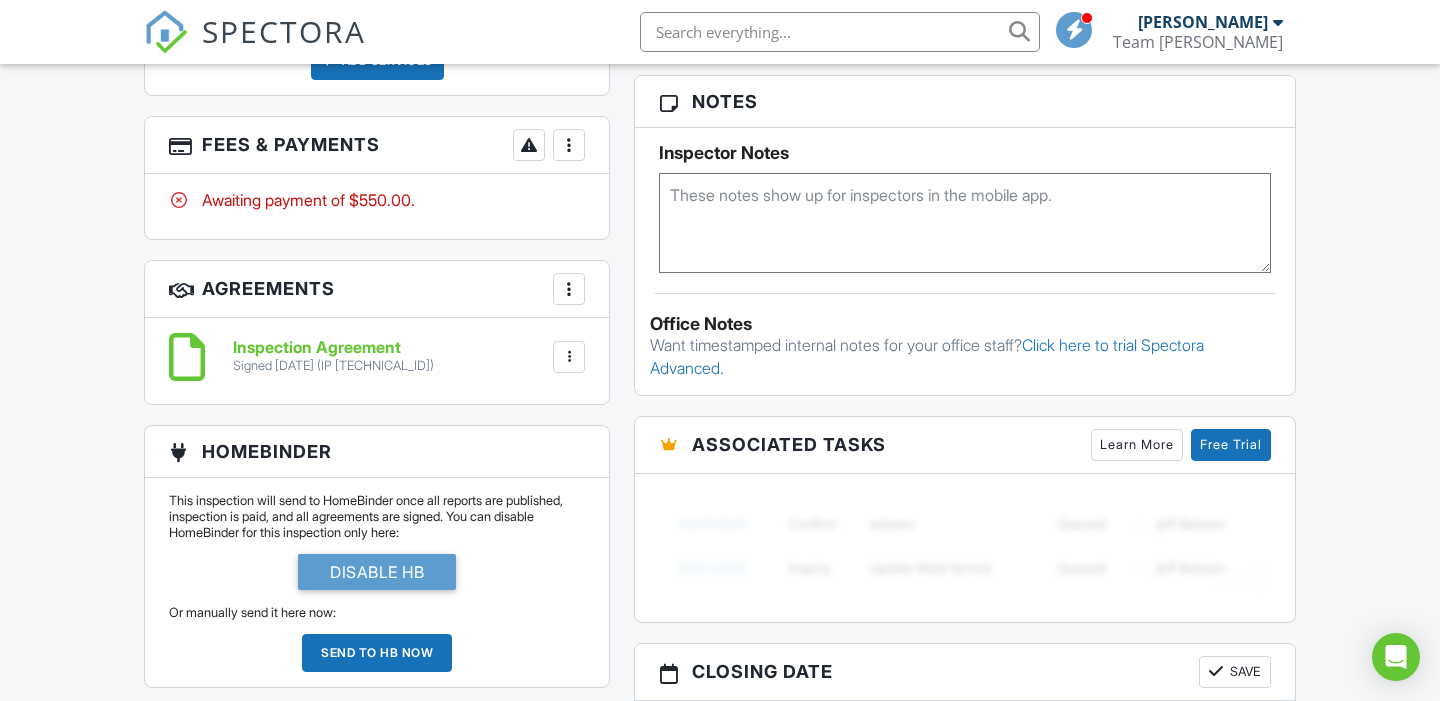 click at bounding box center (569, 357) 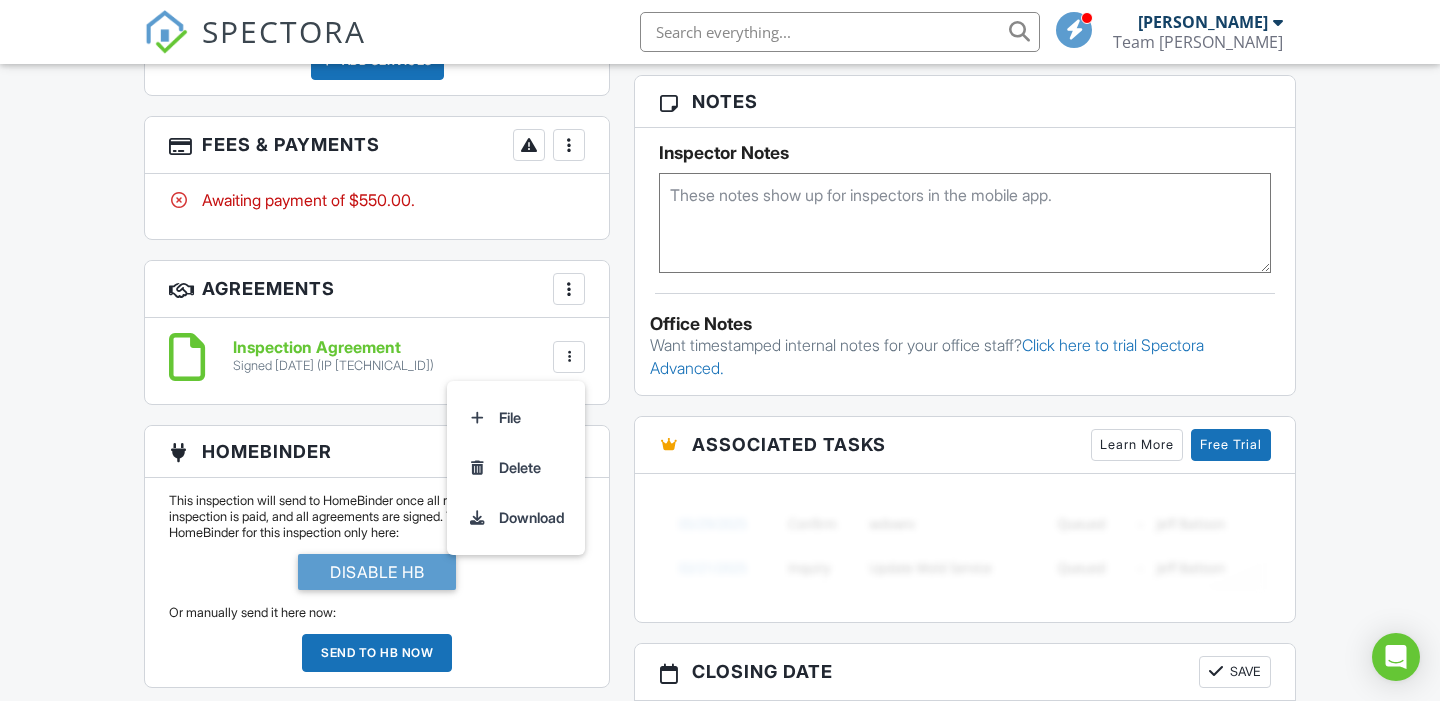 click on "Signed [DATE] (IP [TECHNICAL_ID])" at bounding box center [333, 366] 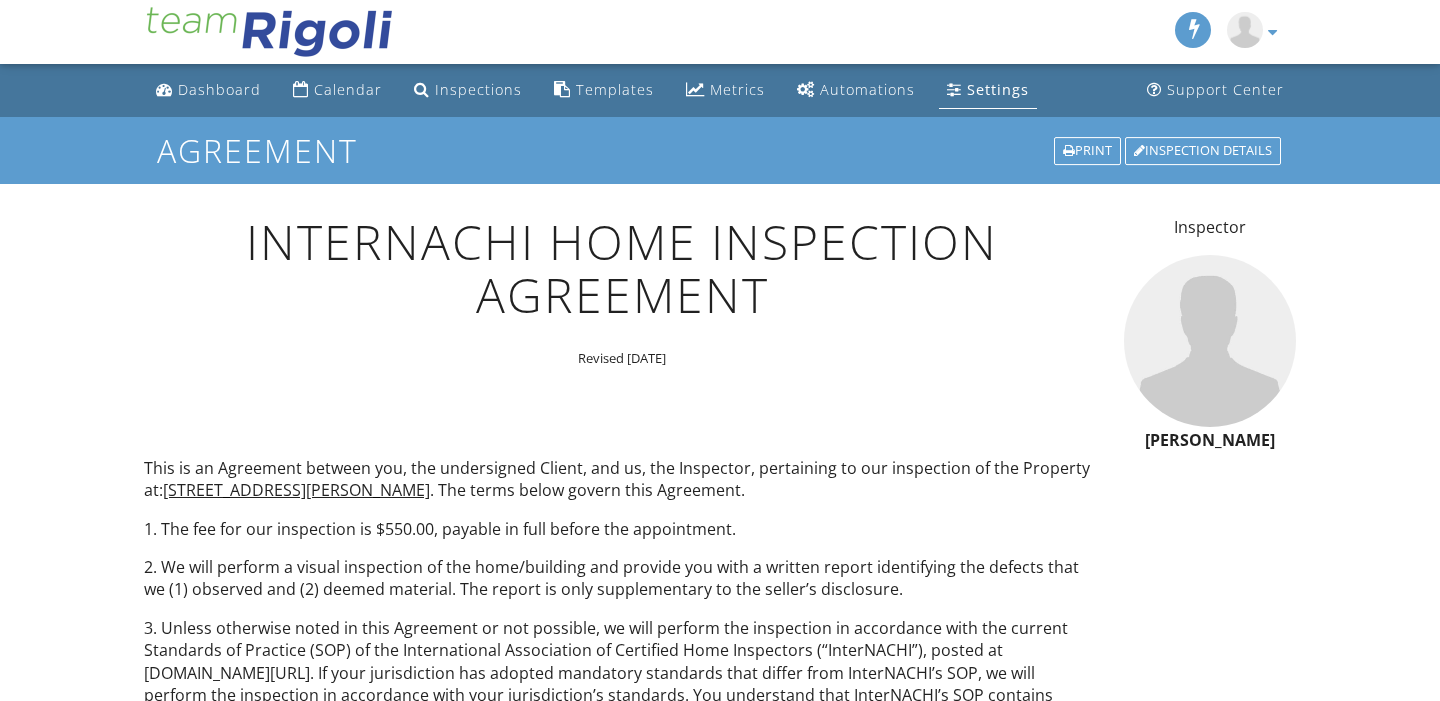 scroll, scrollTop: 0, scrollLeft: 0, axis: both 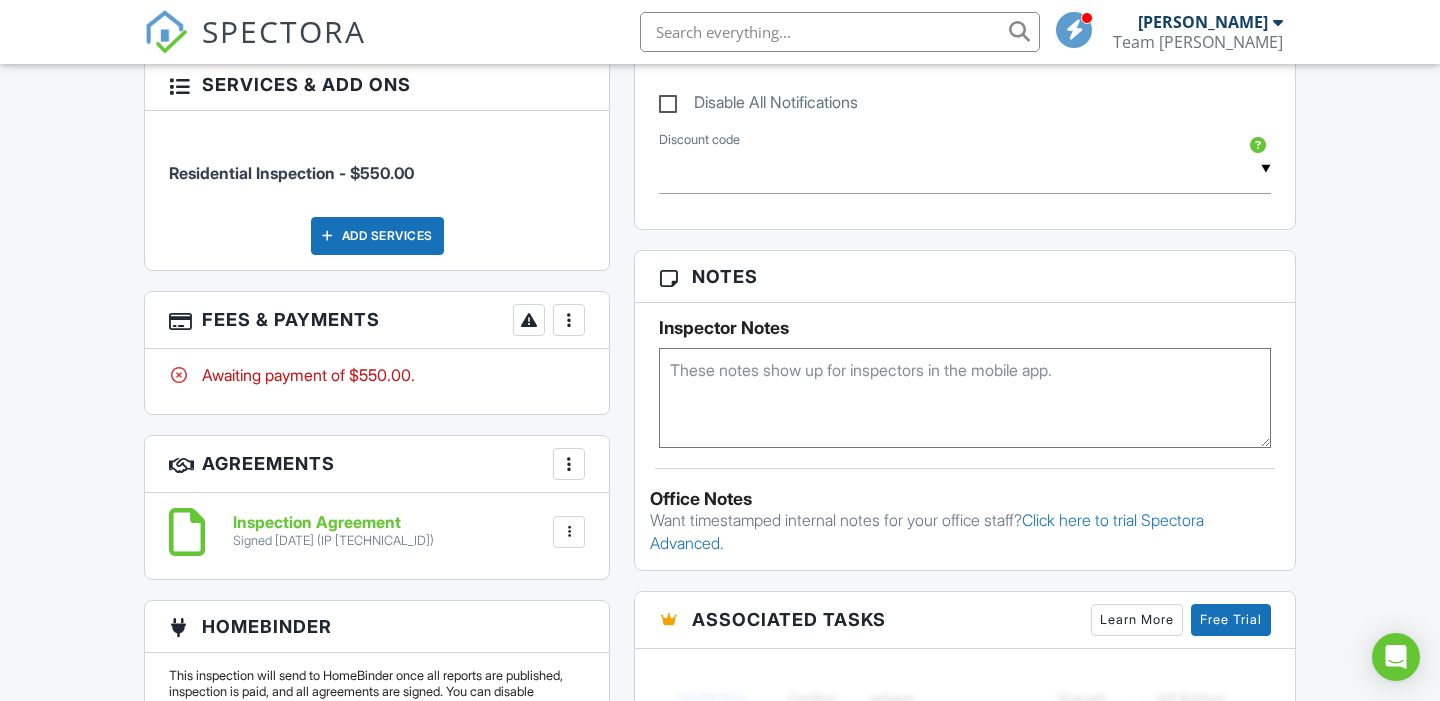click at bounding box center [569, 320] 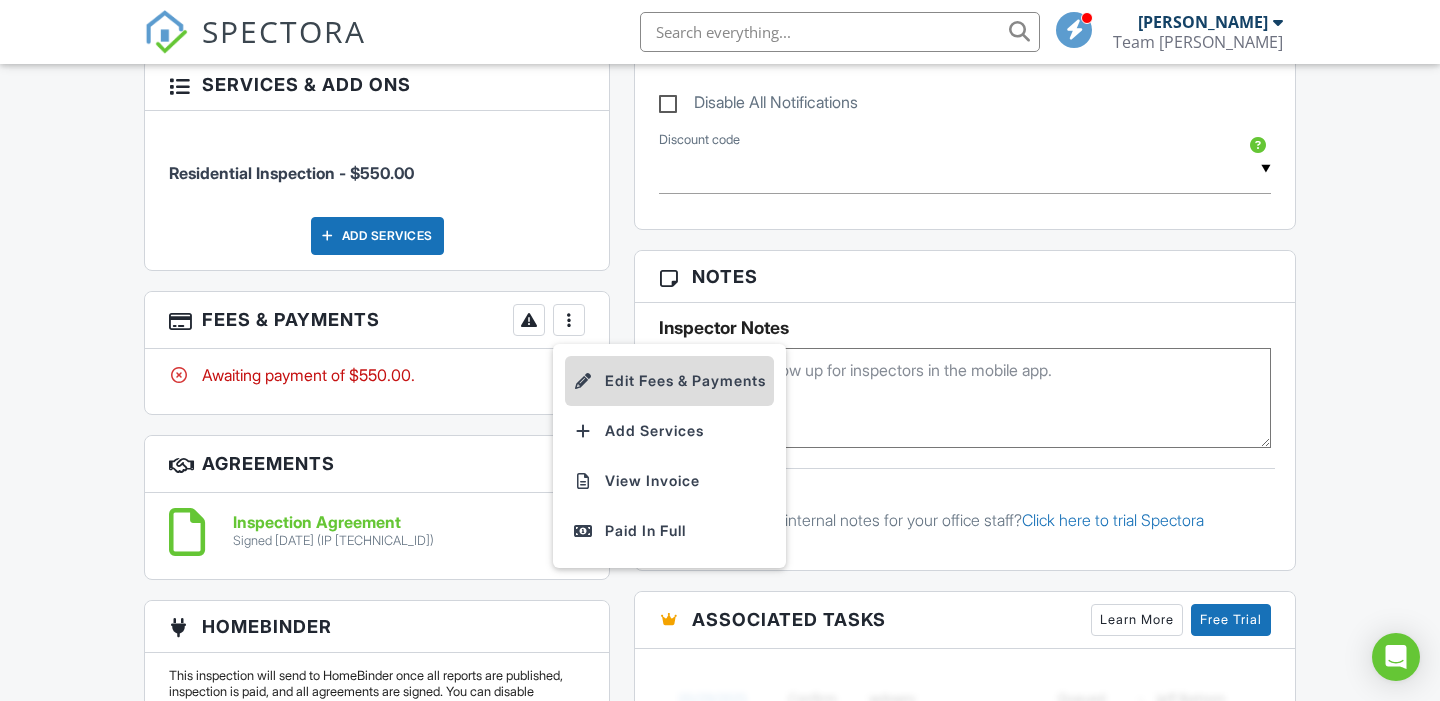 click on "Edit Fees & Payments" at bounding box center (669, 381) 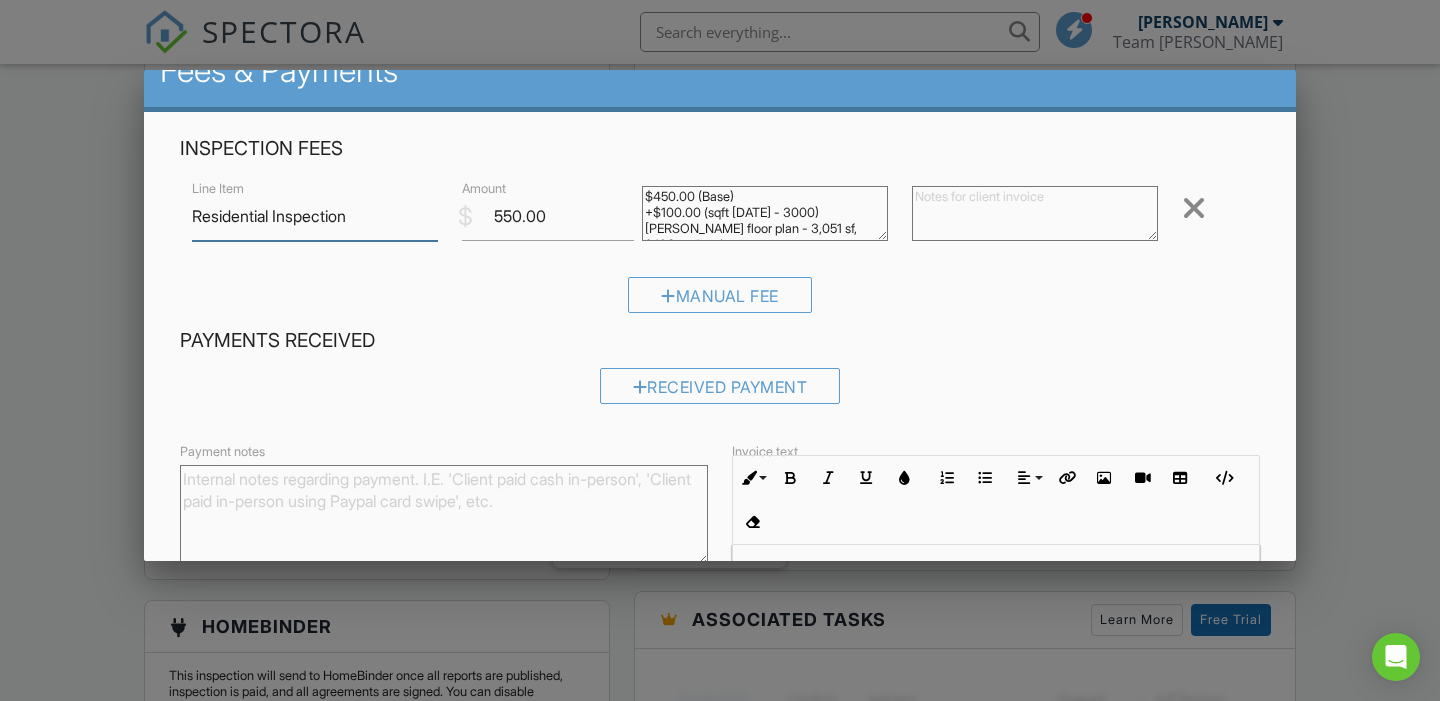 scroll, scrollTop: 0, scrollLeft: 0, axis: both 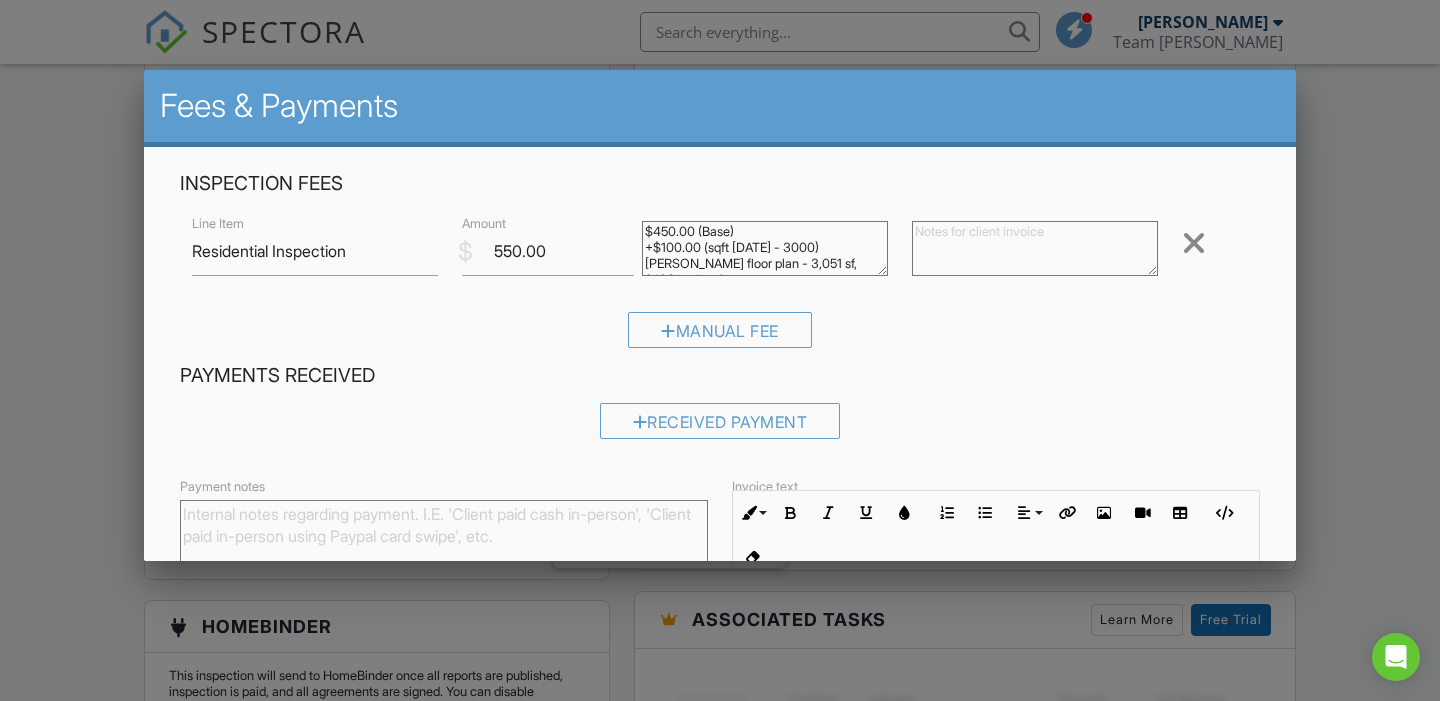 click at bounding box center (720, 338) 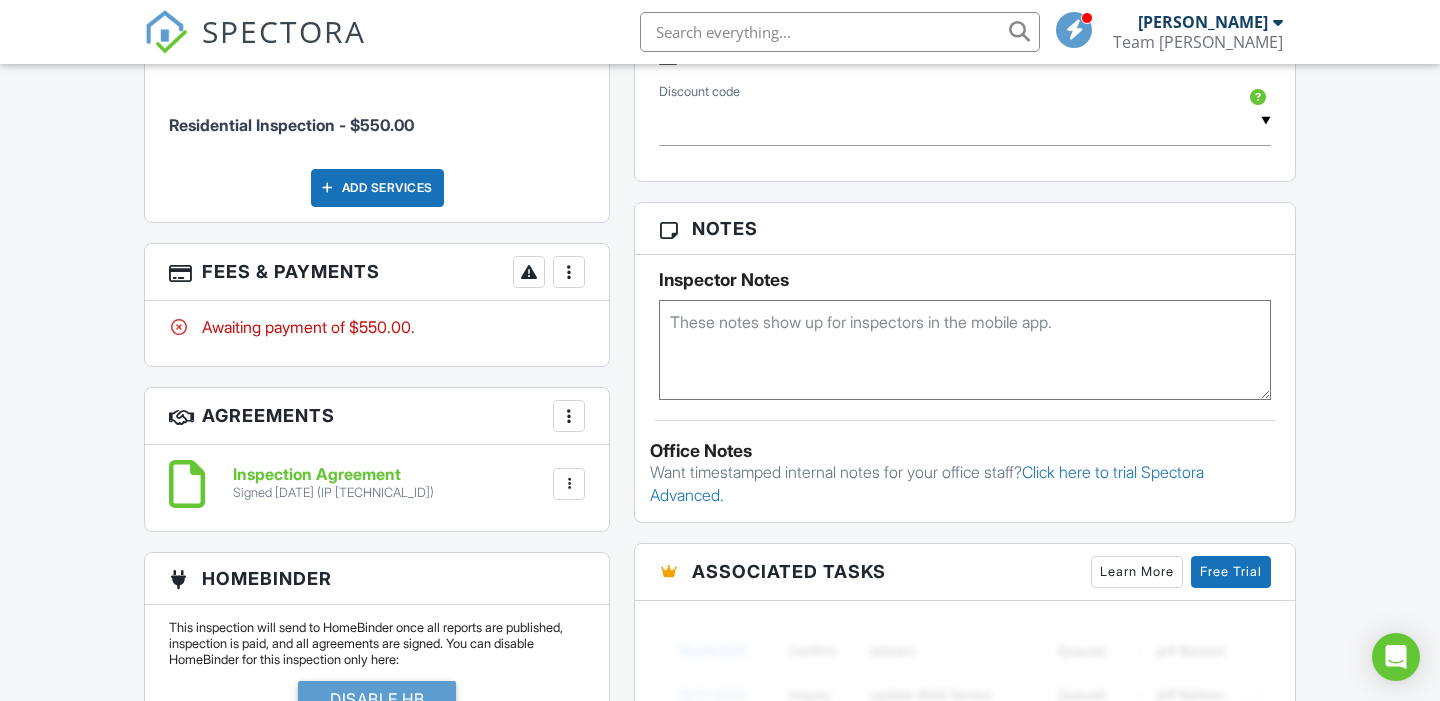 scroll, scrollTop: 1161, scrollLeft: 0, axis: vertical 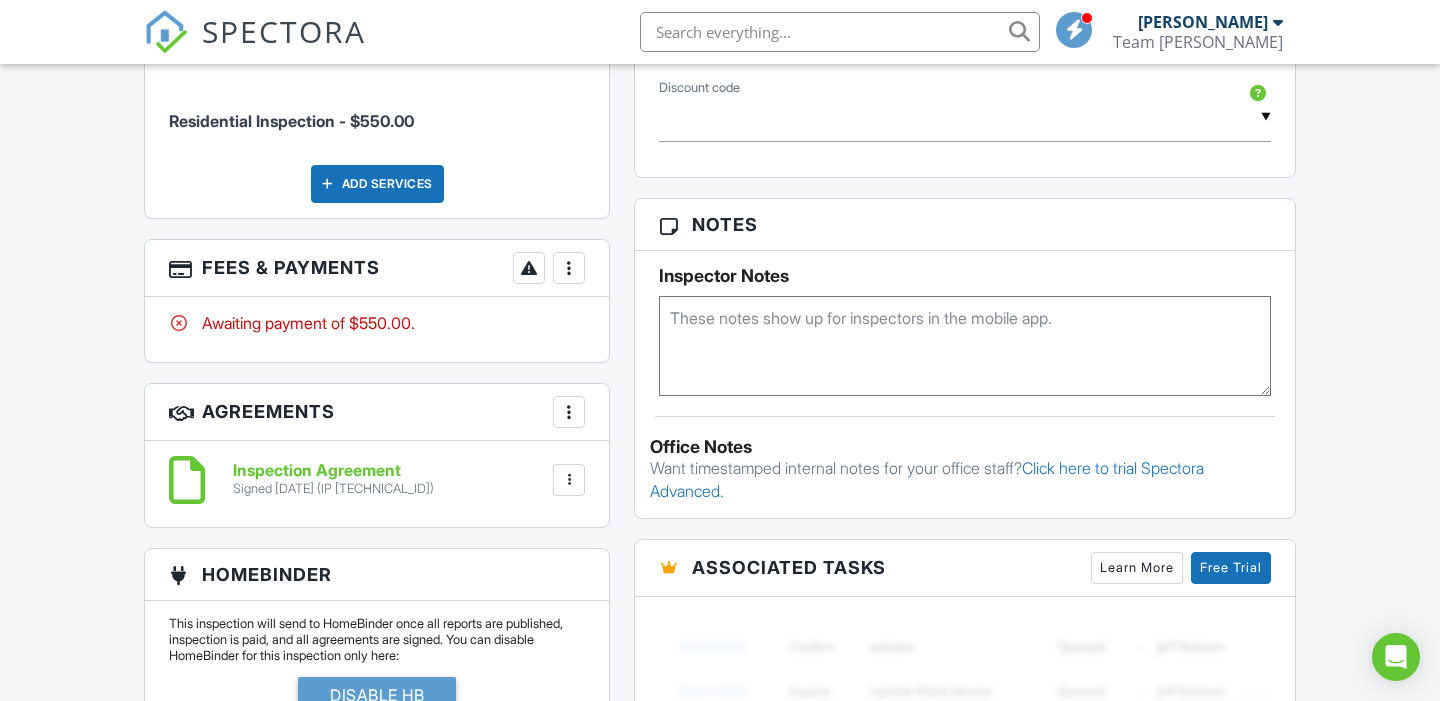 click at bounding box center [529, 268] 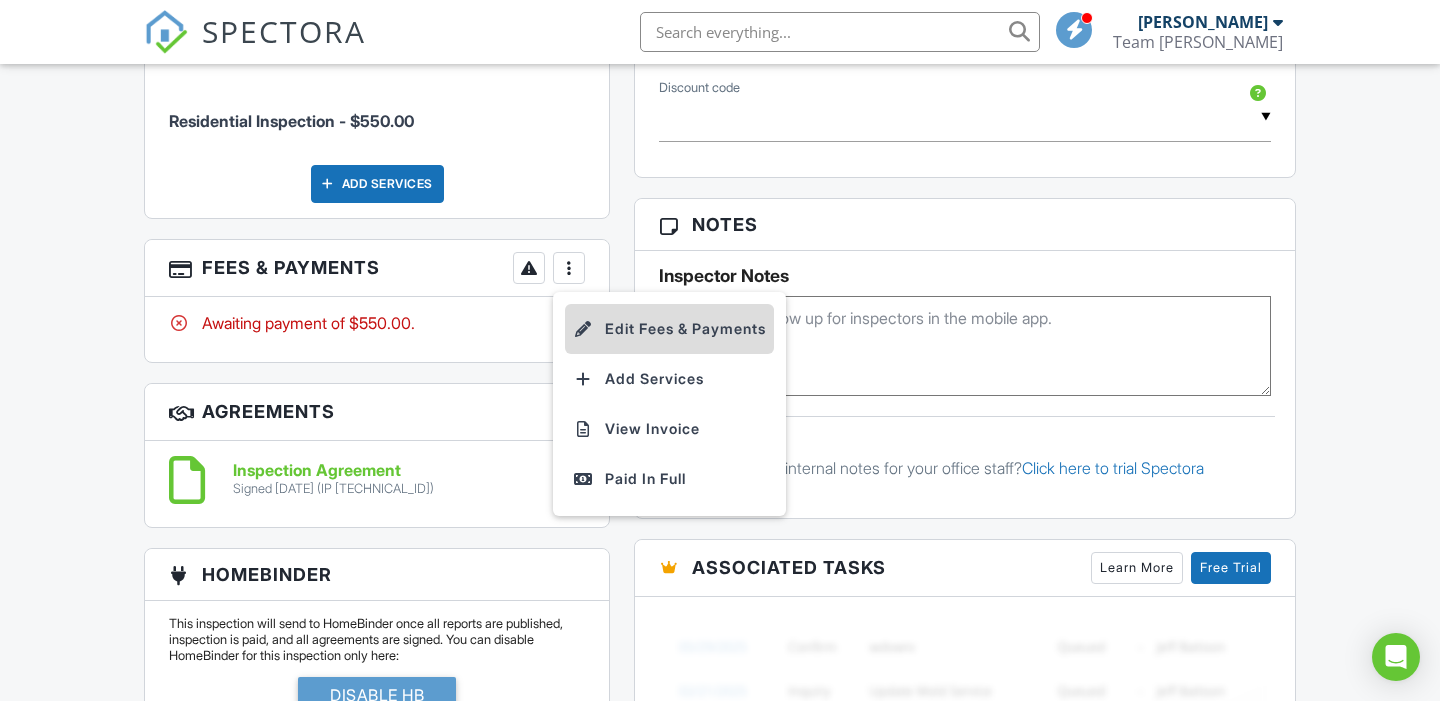 click on "Edit Fees & Payments" at bounding box center [669, 329] 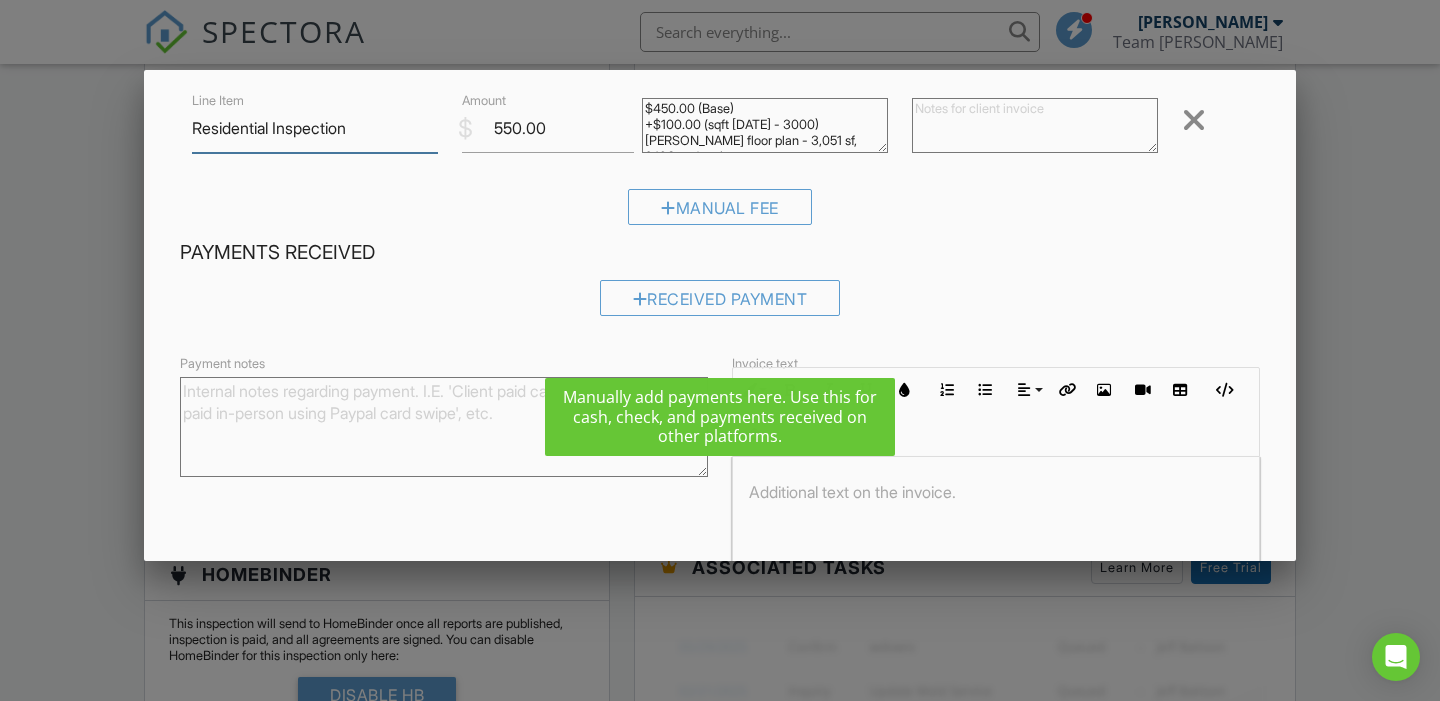 scroll, scrollTop: 127, scrollLeft: 0, axis: vertical 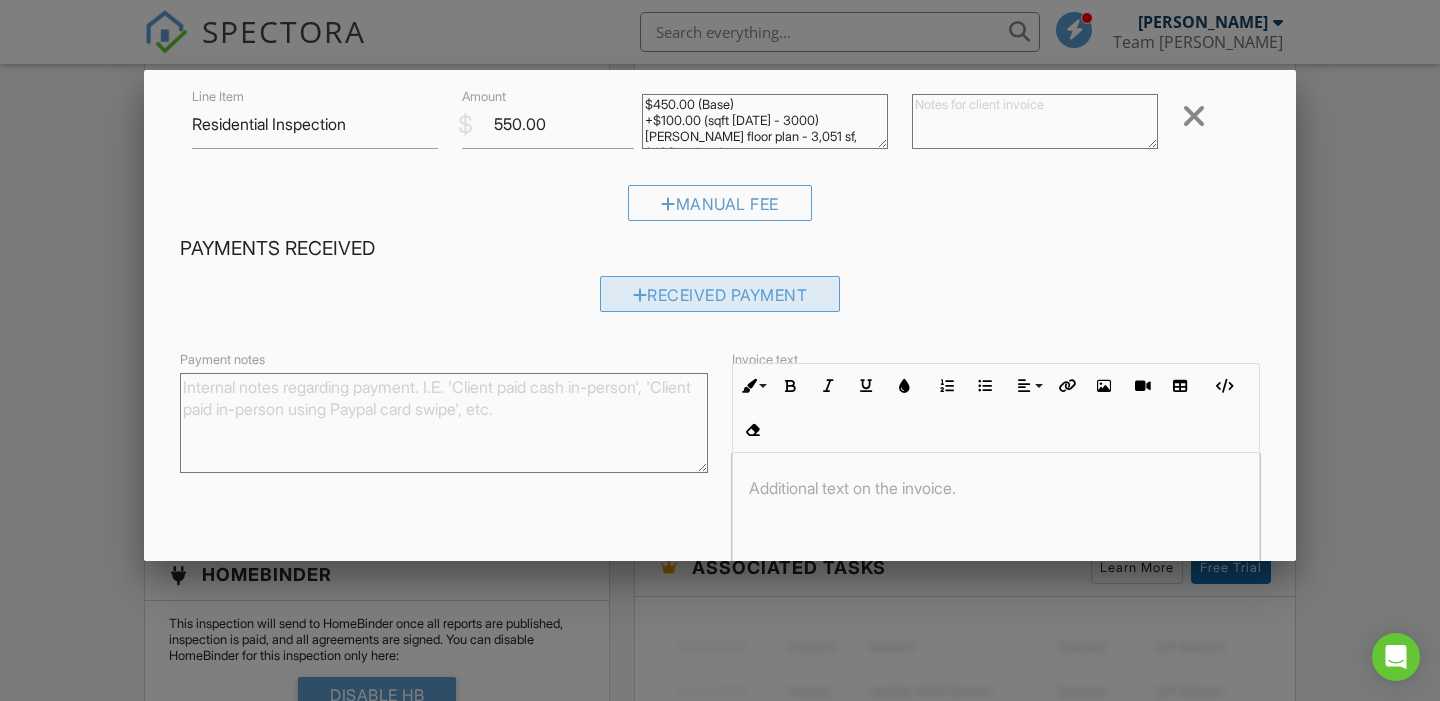 click on "Received Payment" at bounding box center (720, 294) 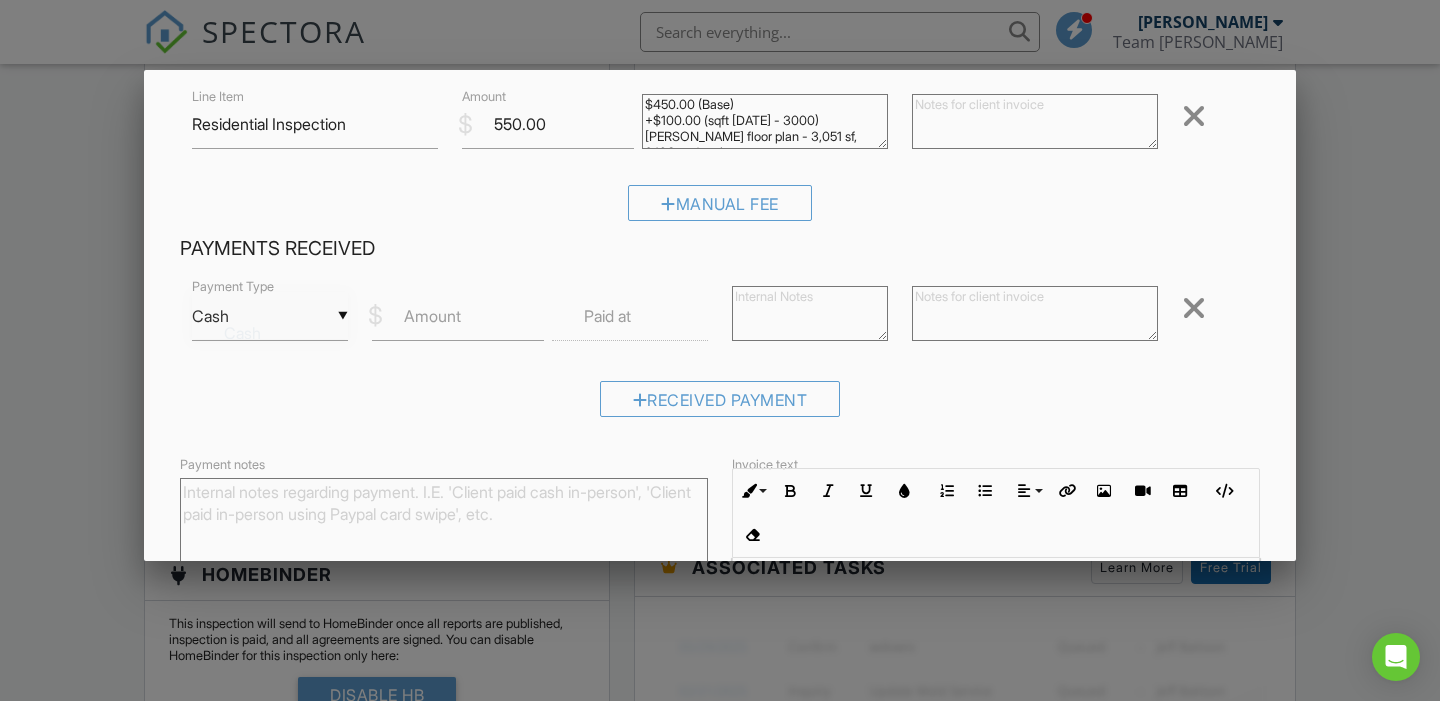 click on "▼ Cash Cash Check On-Site Card Other Cash
Check
On-Site Card
Other" at bounding box center [270, 316] 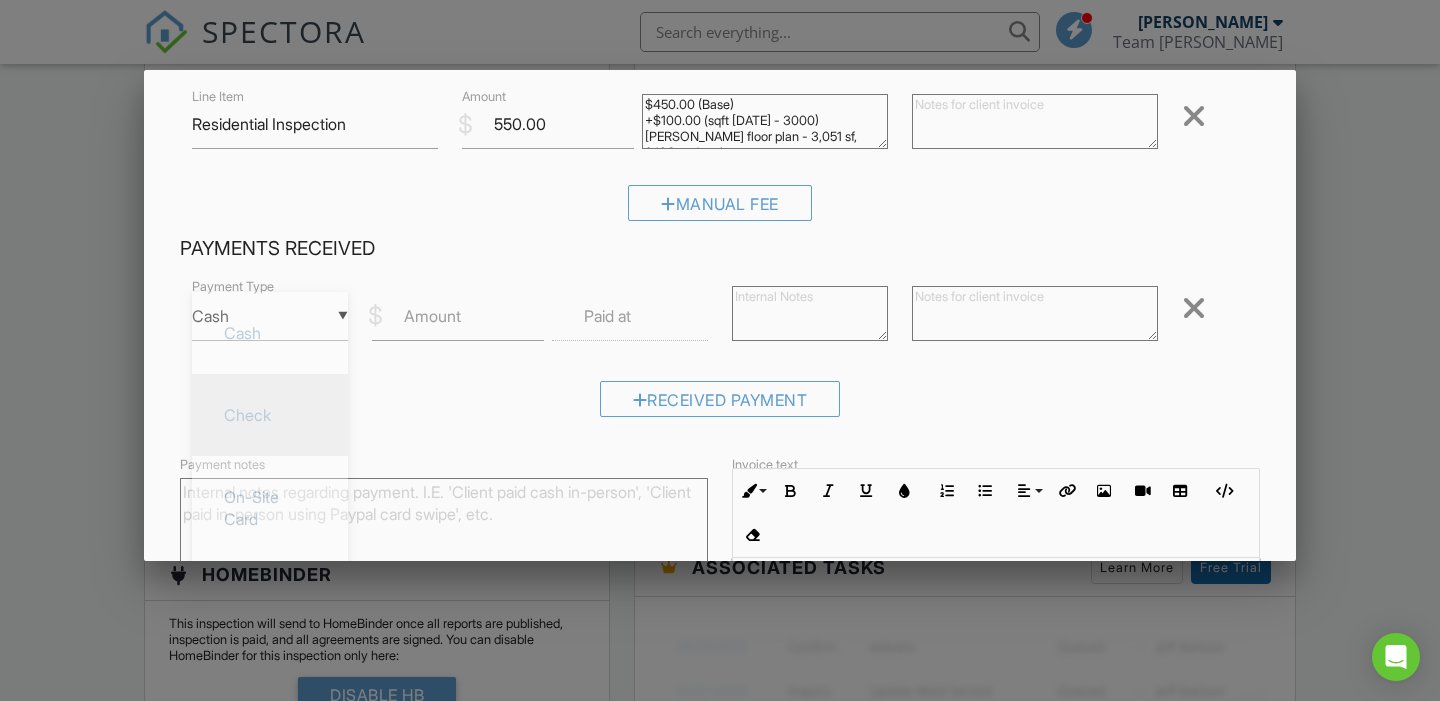 click on "Check" at bounding box center (270, 415) 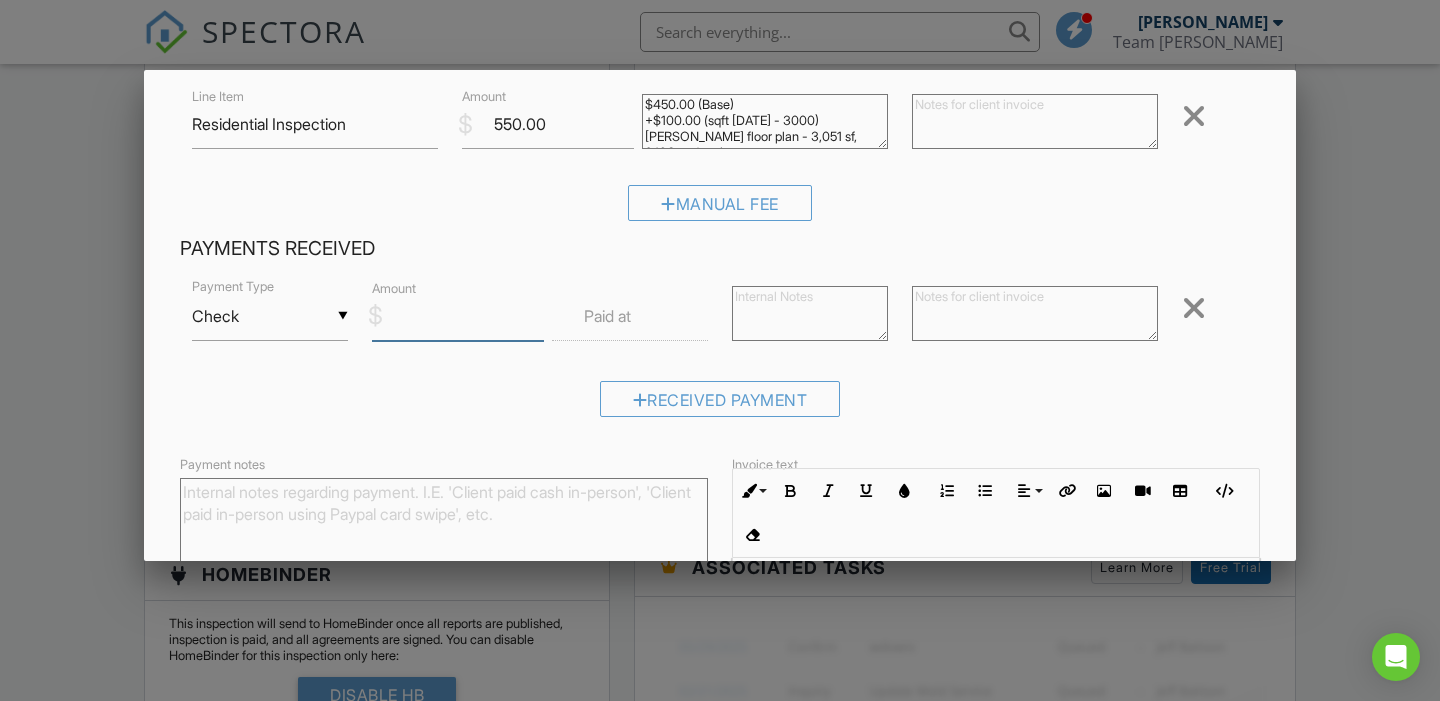 click on "Amount" at bounding box center [458, 316] 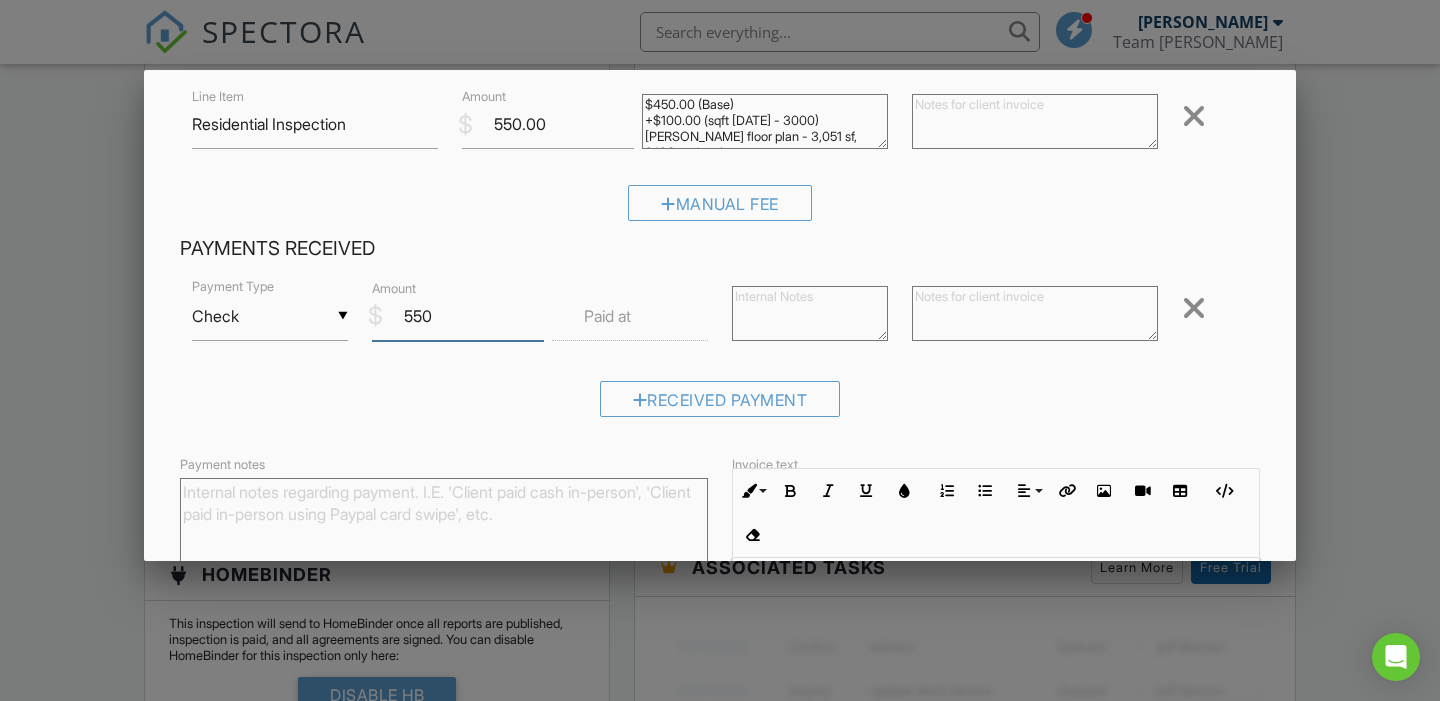 type on "550" 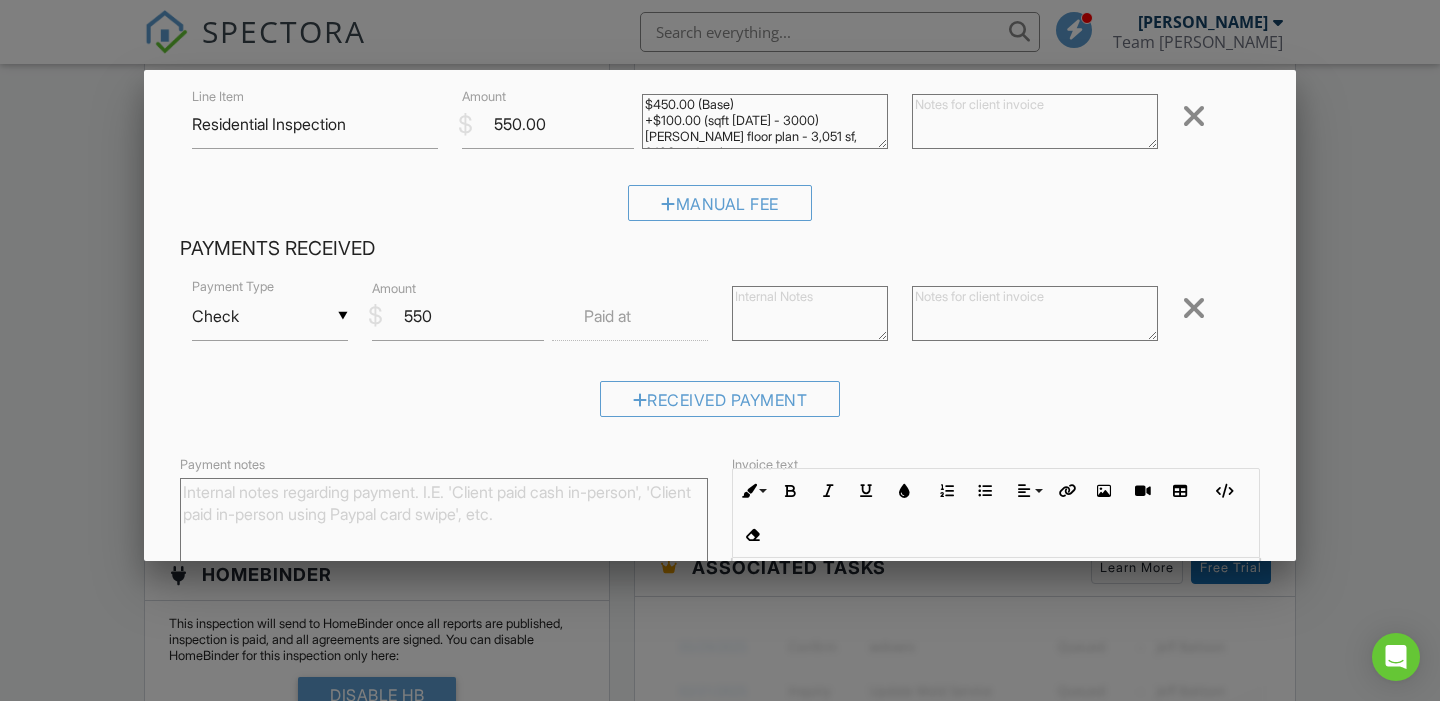 click on "SPECTORA
Dan Rigoli
Team Rigoli
Role:
Inspector
Dashboard
New Inspection
Inspections
Calendar
Template Editor
Contacts
Automations
Team
Metrics
Payments
Data Exports
Billing
Reporting
Advanced
Settings
What's New
Sign Out
Dashboard
Calendar
Inspections
Templates
Metrics
Automations
Settings
Support Center
Inspection Details
Client View
More
Property Details
Reschedule
Reorder / Copy
Share
Cancel
Delete
Print Order
Convert to V9
View Change Log
07/11/2025  9:30 am
- 12:00 pm
12360 SW Briny Bay Dr
Port St. Lucie, FL 34987" at bounding box center (720, 362) 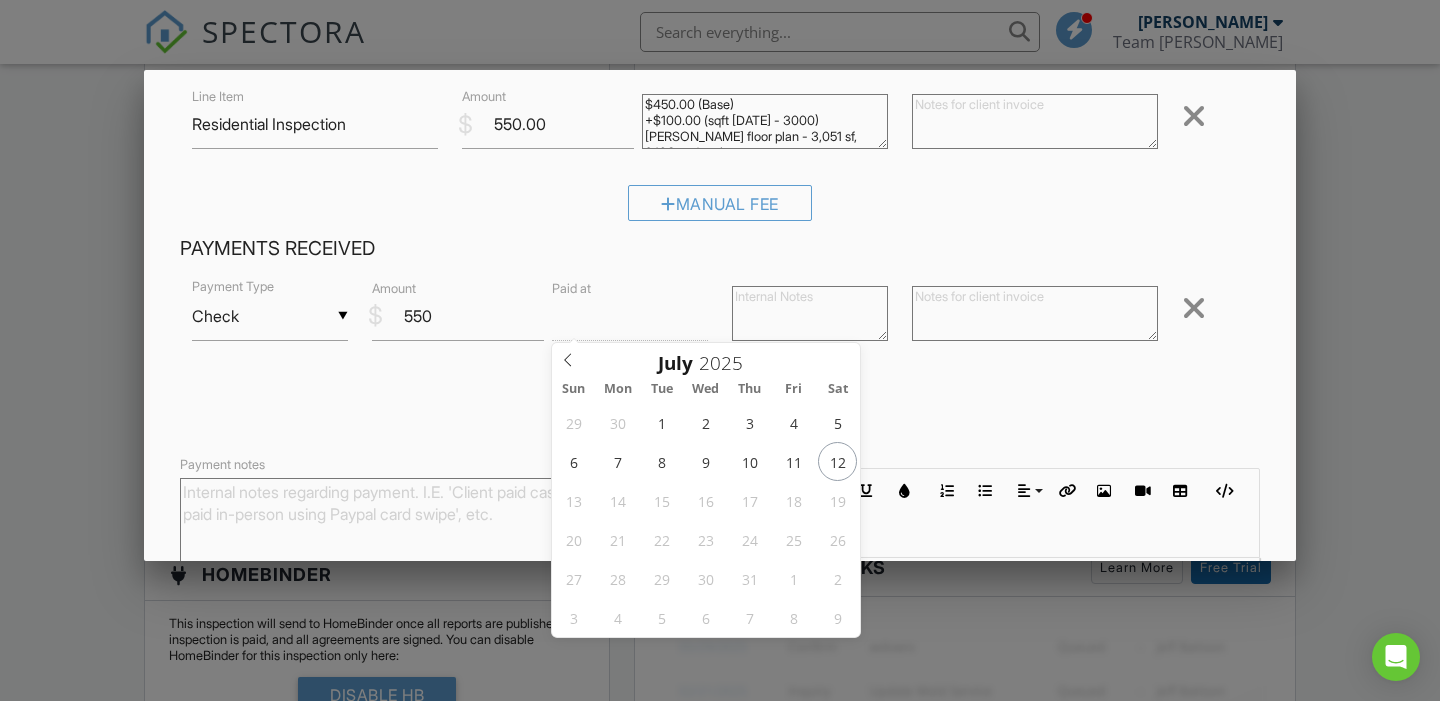 click at bounding box center (1035, 313) 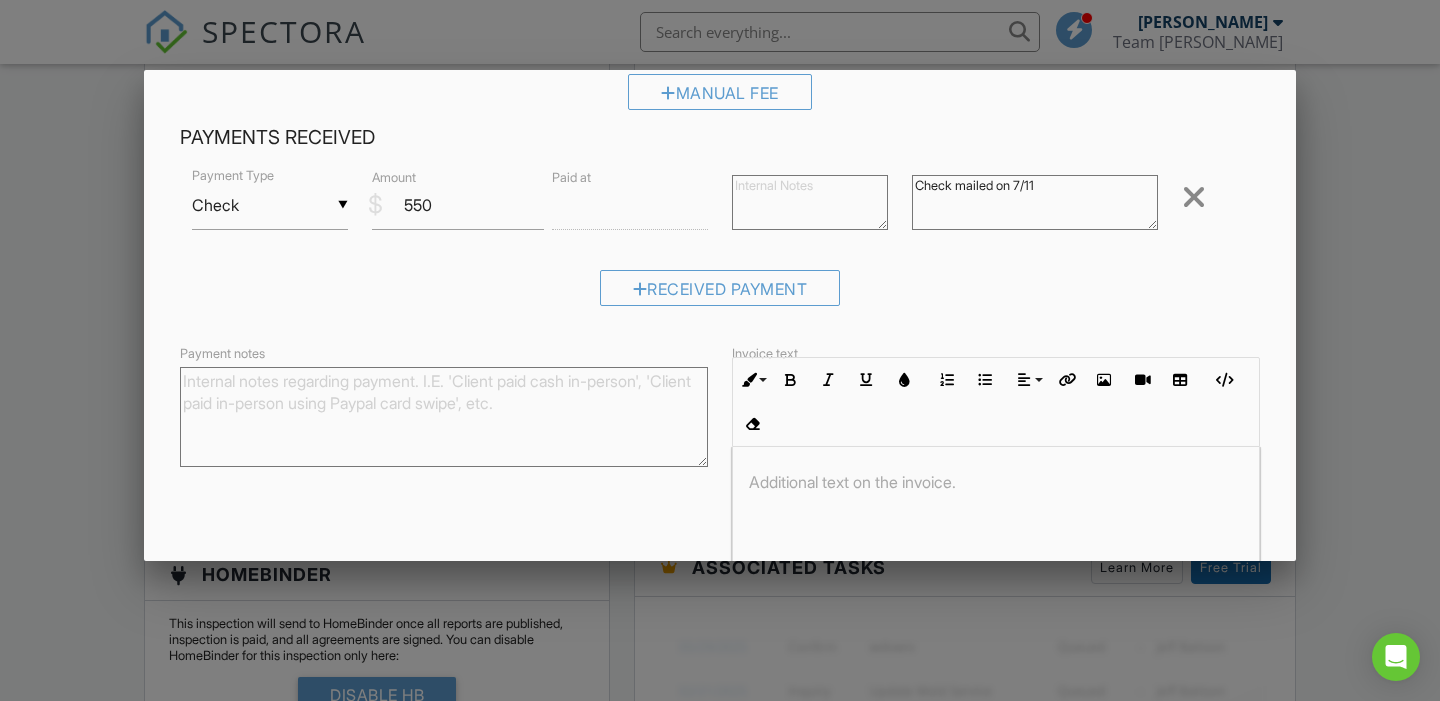 scroll, scrollTop: 369, scrollLeft: 0, axis: vertical 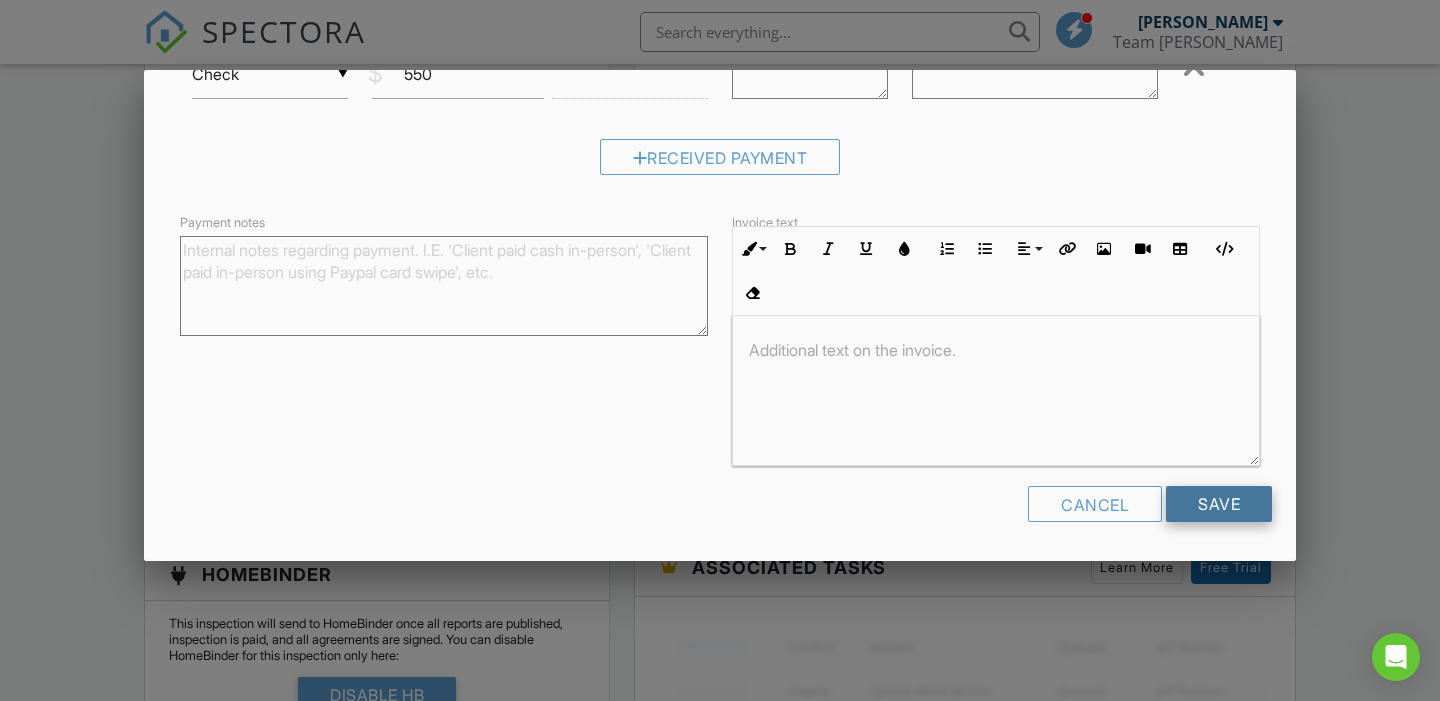 type on "Check mailed on 7/11" 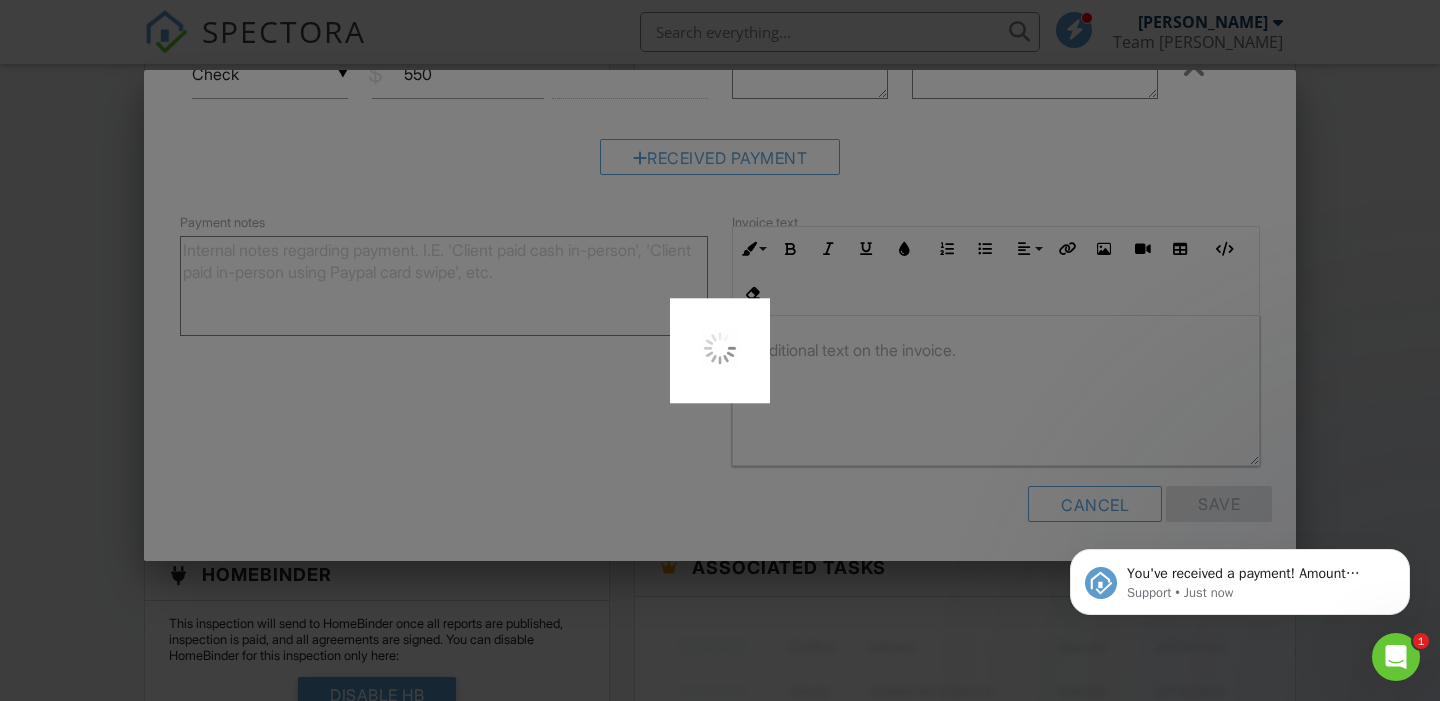 scroll, scrollTop: 0, scrollLeft: 0, axis: both 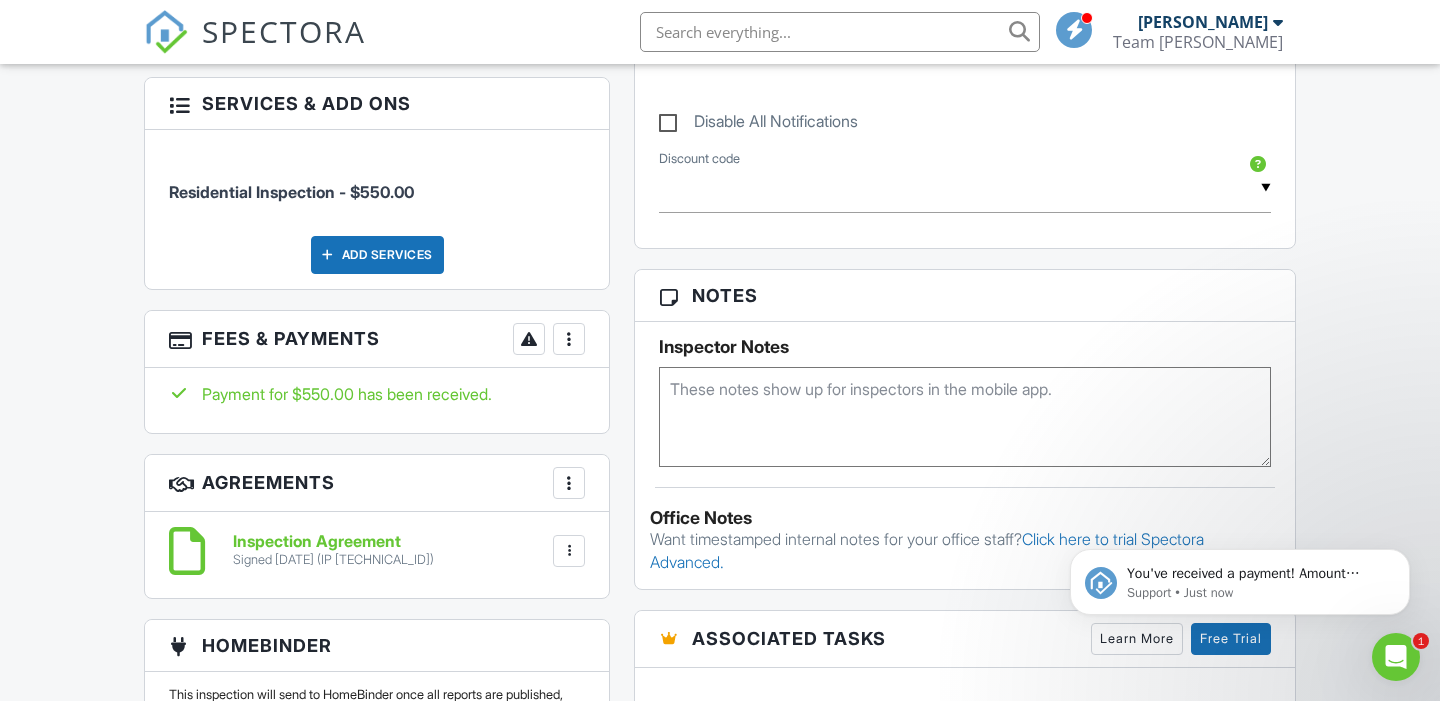 click 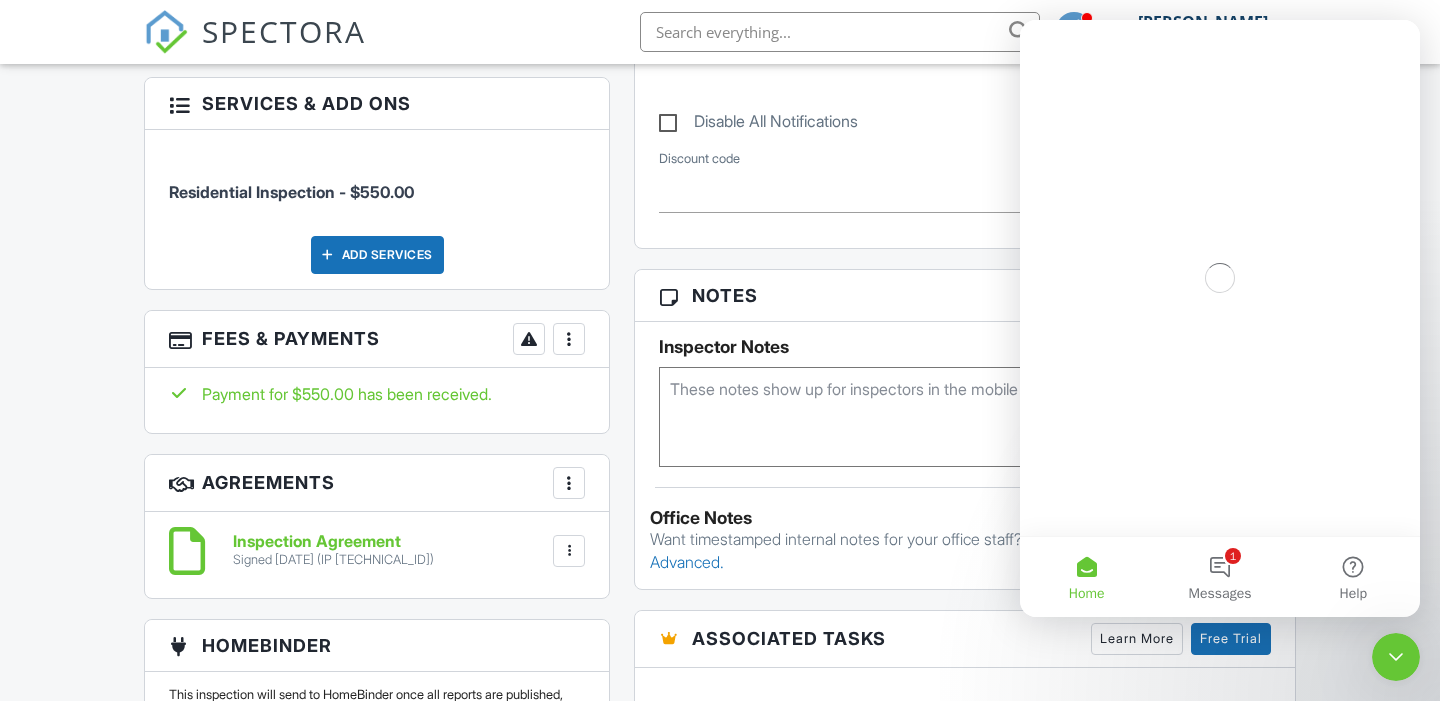 scroll, scrollTop: 0, scrollLeft: 0, axis: both 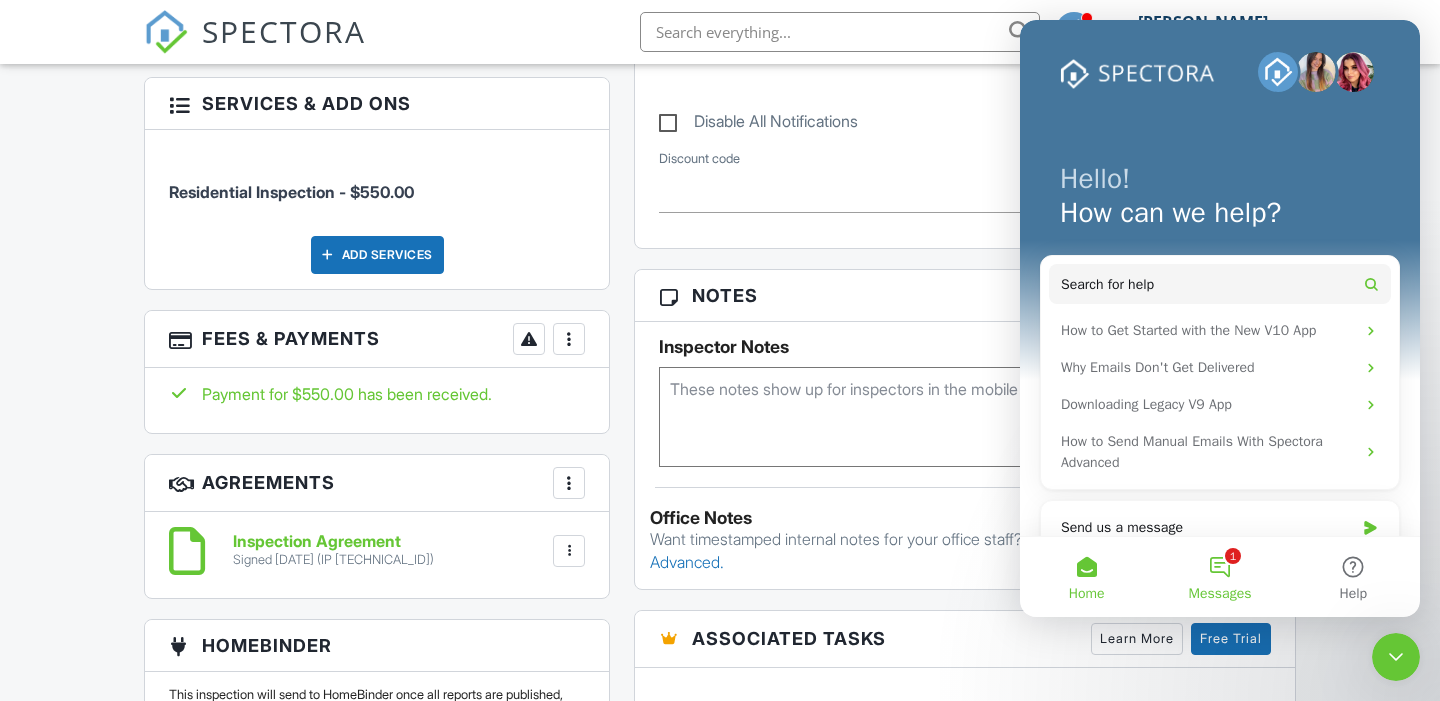 click on "1 Messages" at bounding box center (1219, 577) 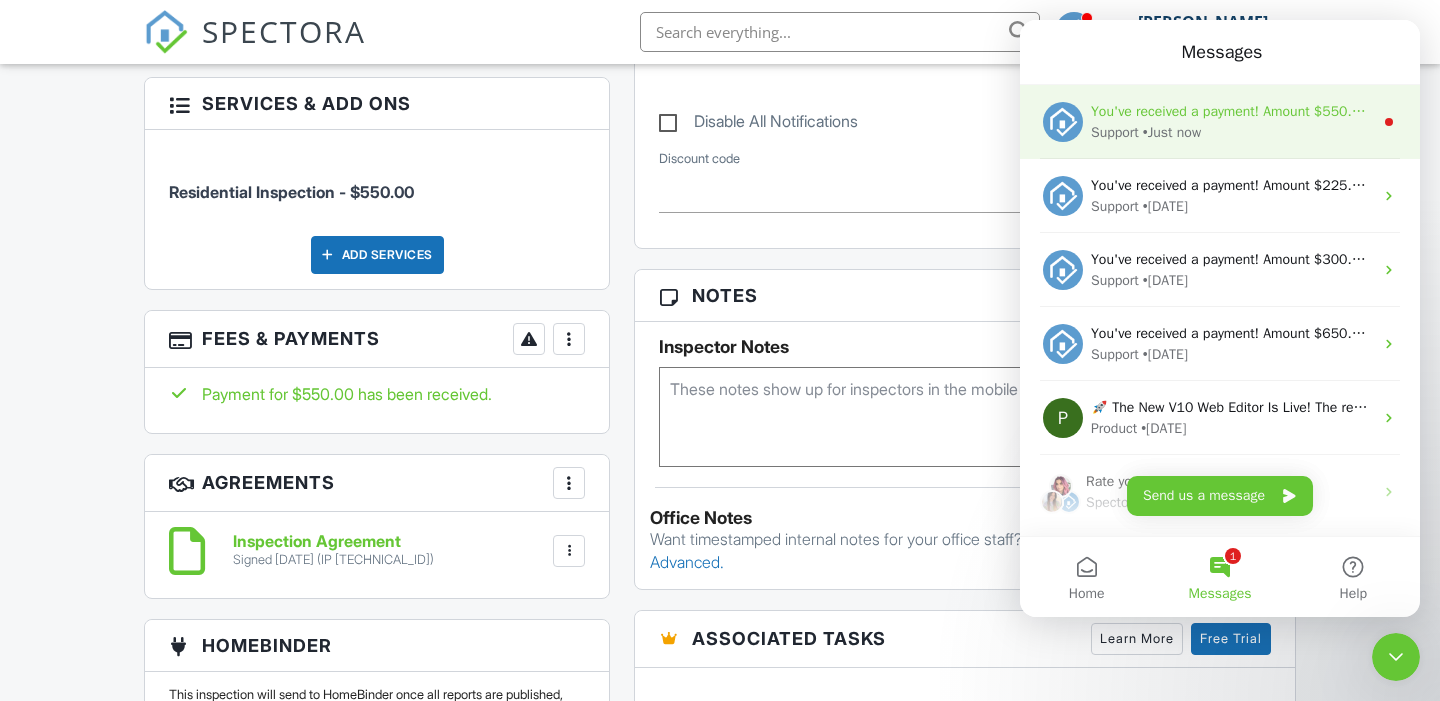 click on "You've received a payment!  Amount  $550.00  Fee  $0.00  Net  $550.00  Transaction #    Inspection  12360 SW Briny Bay Dr, Port St. Lucie, FL 34987" at bounding box center [1498, 111] 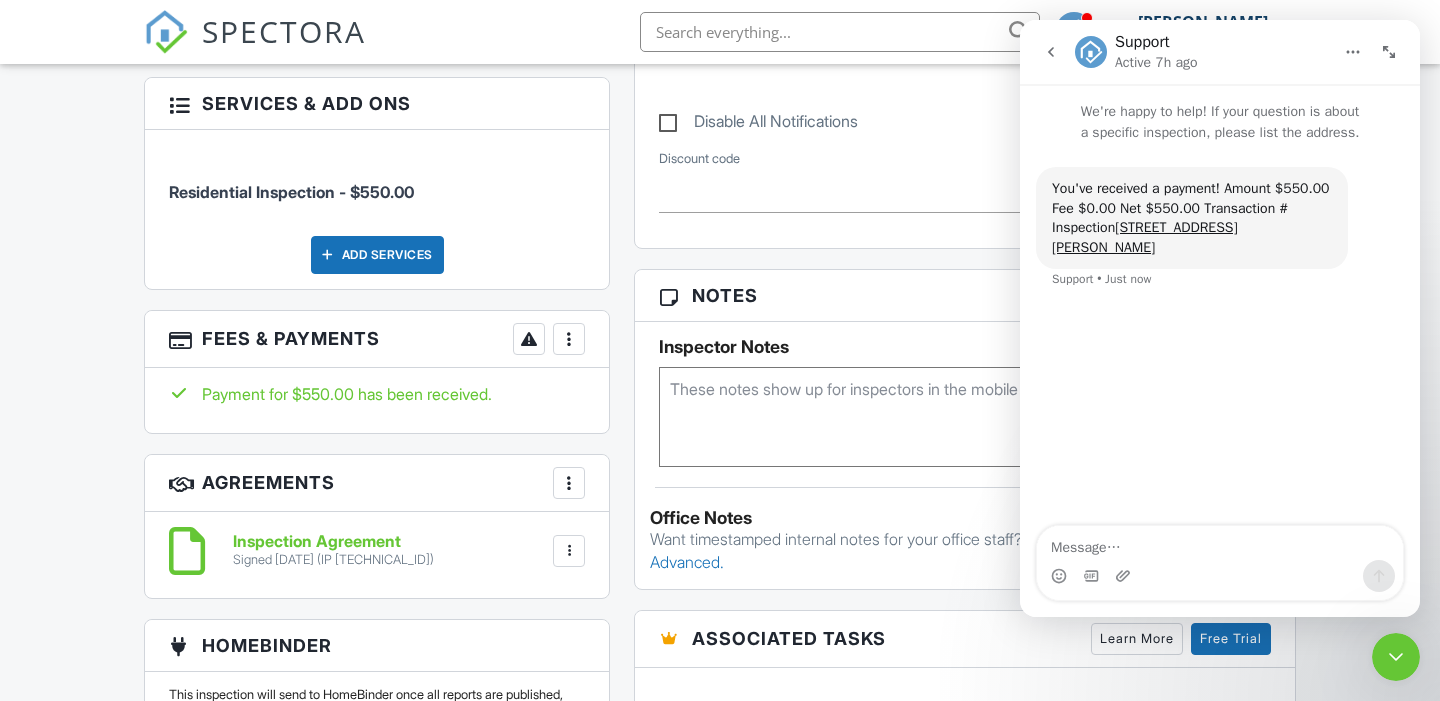 click 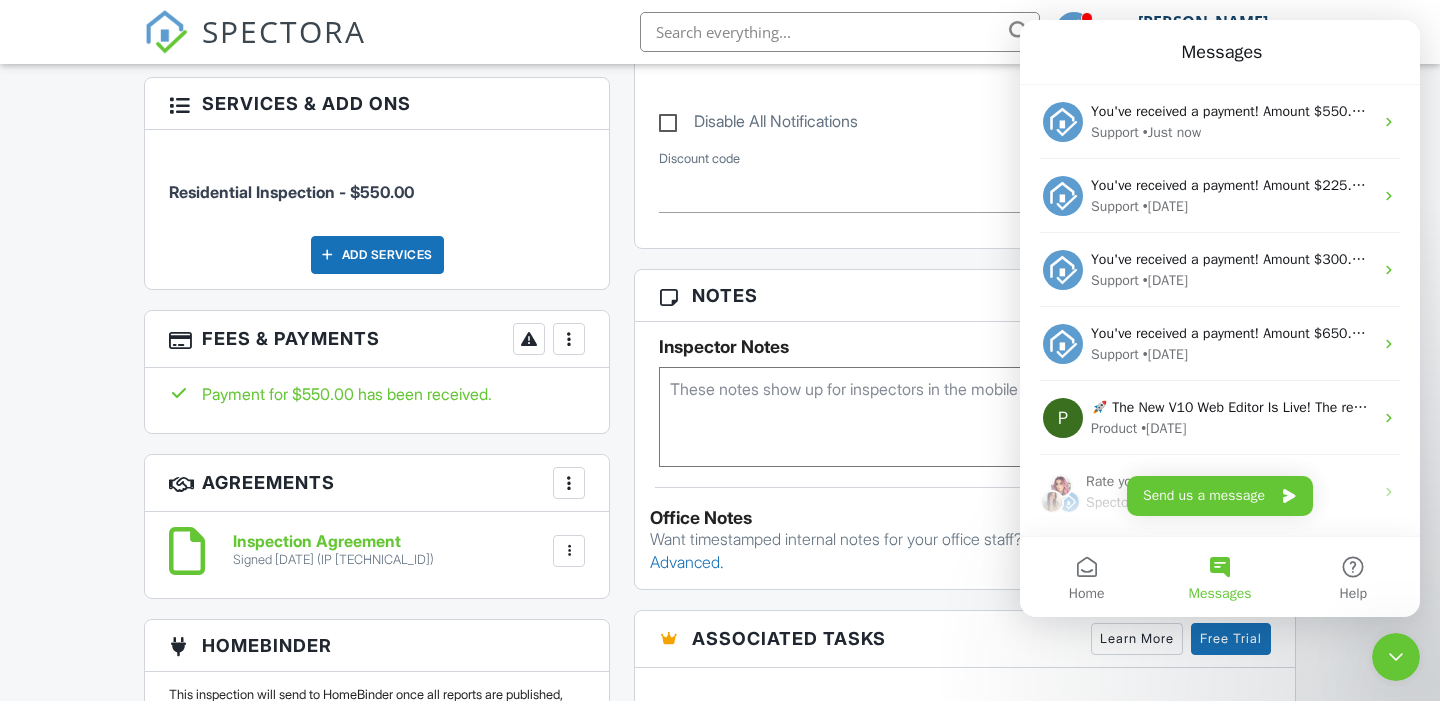 scroll, scrollTop: 79, scrollLeft: 0, axis: vertical 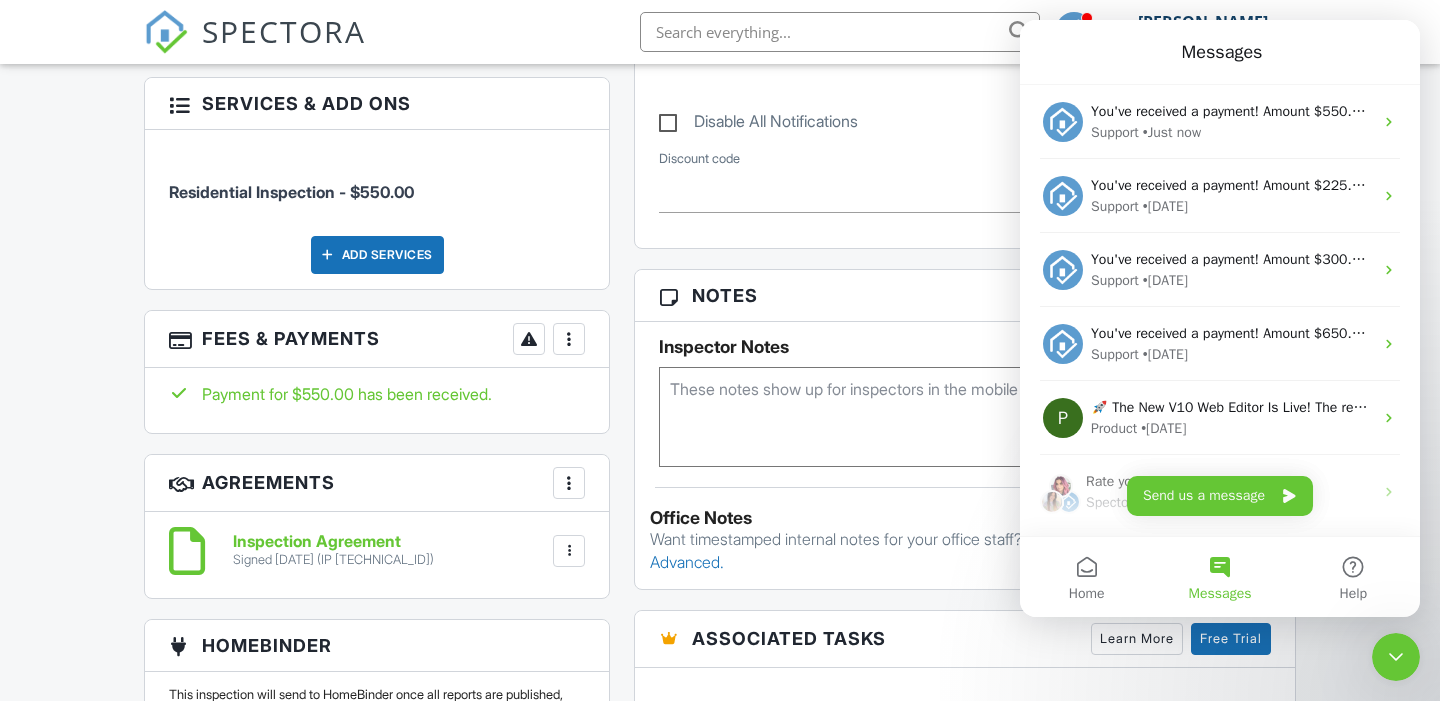 click on "Notes" at bounding box center [965, 296] 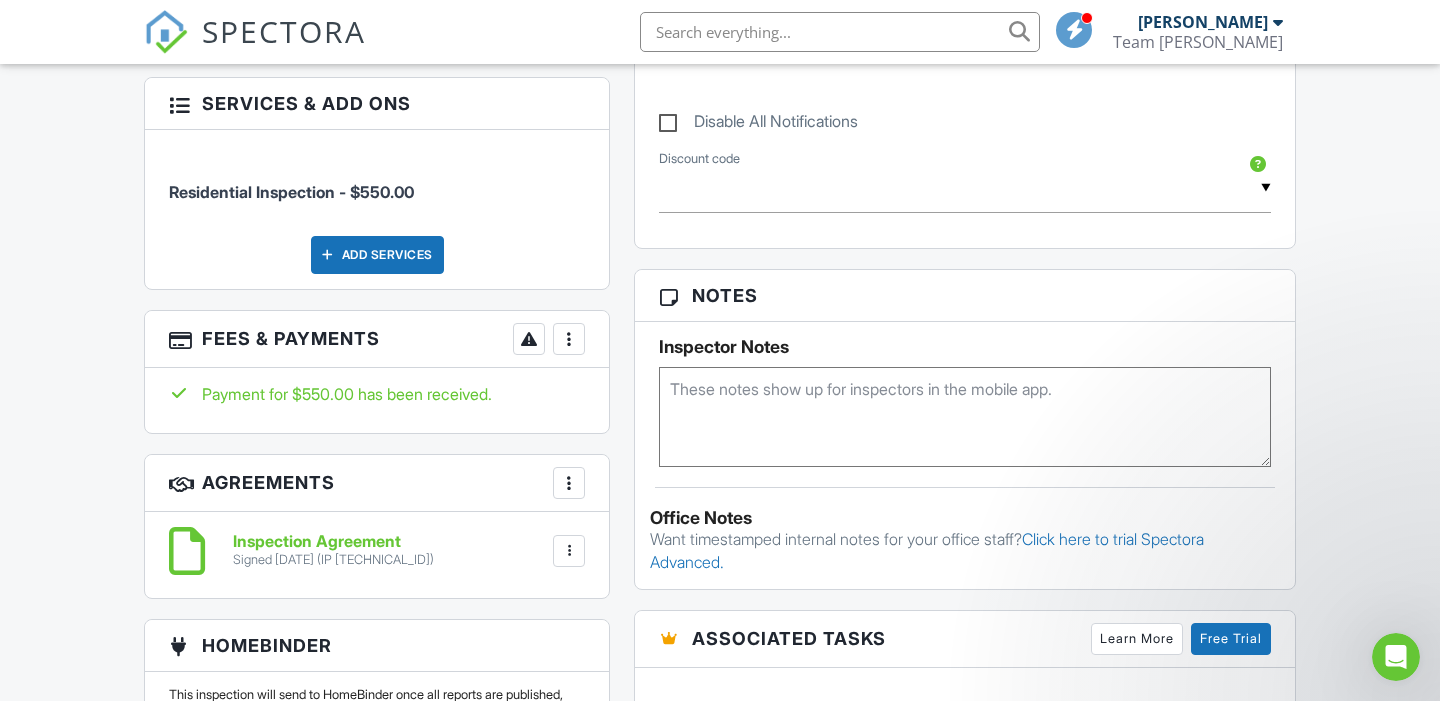 scroll, scrollTop: 0, scrollLeft: 0, axis: both 